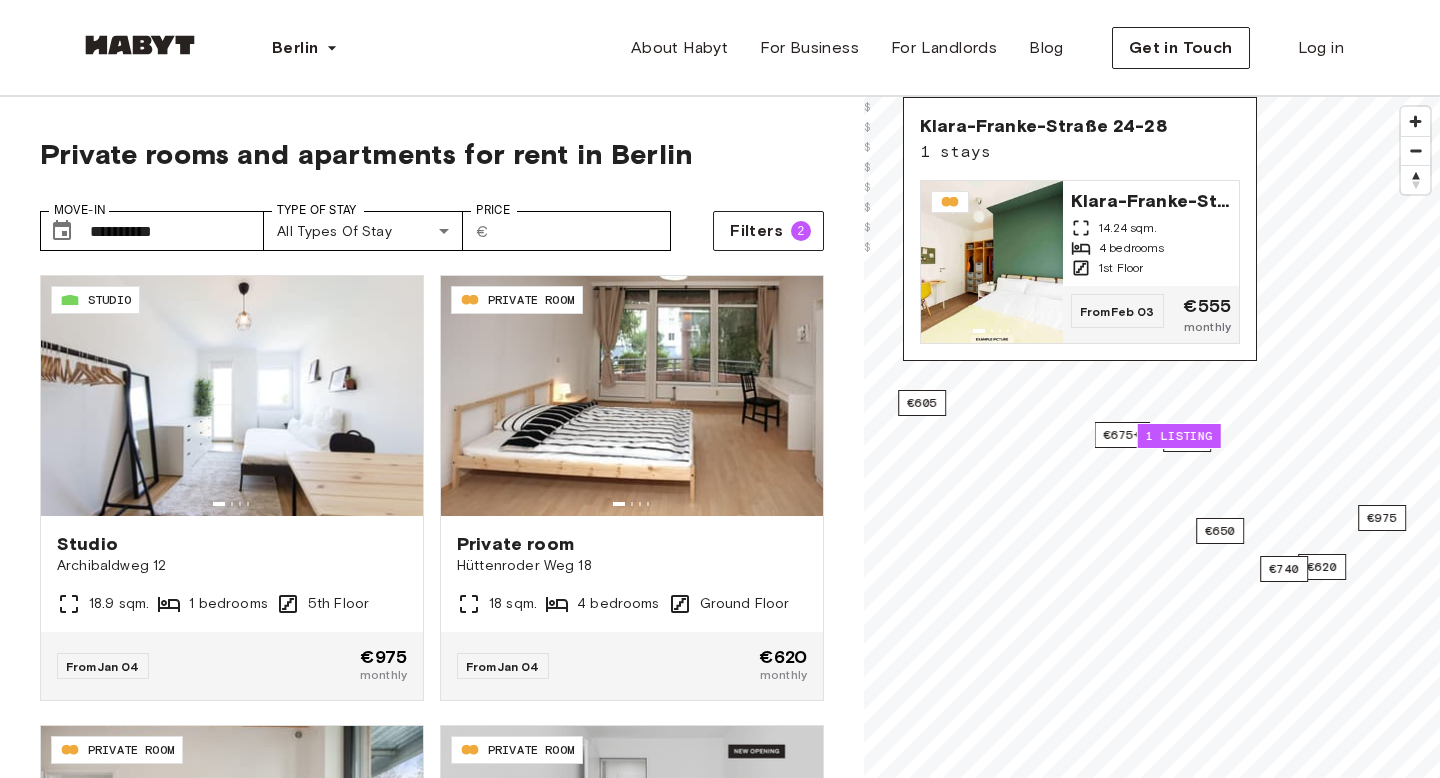 scroll, scrollTop: 0, scrollLeft: 0, axis: both 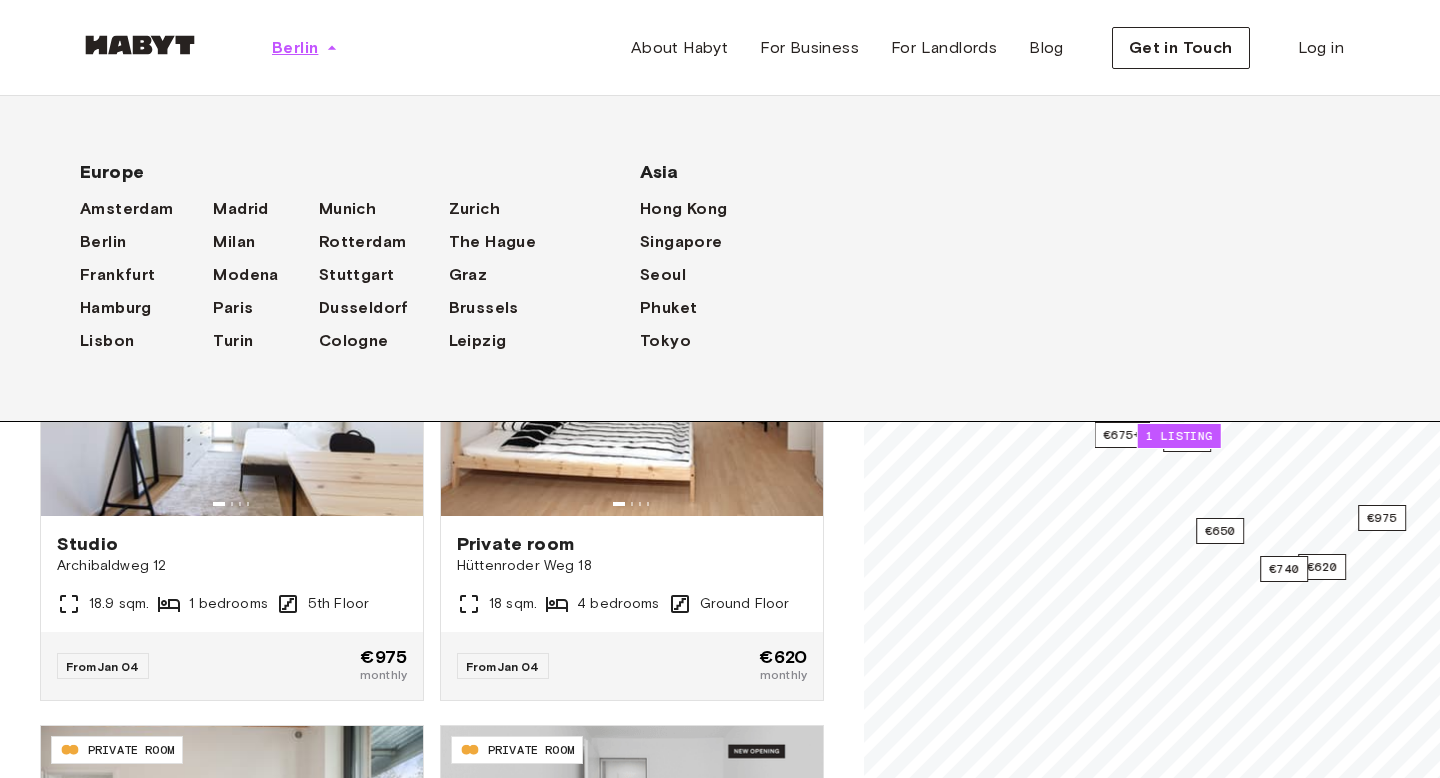 click on "Berlin" at bounding box center (305, 48) 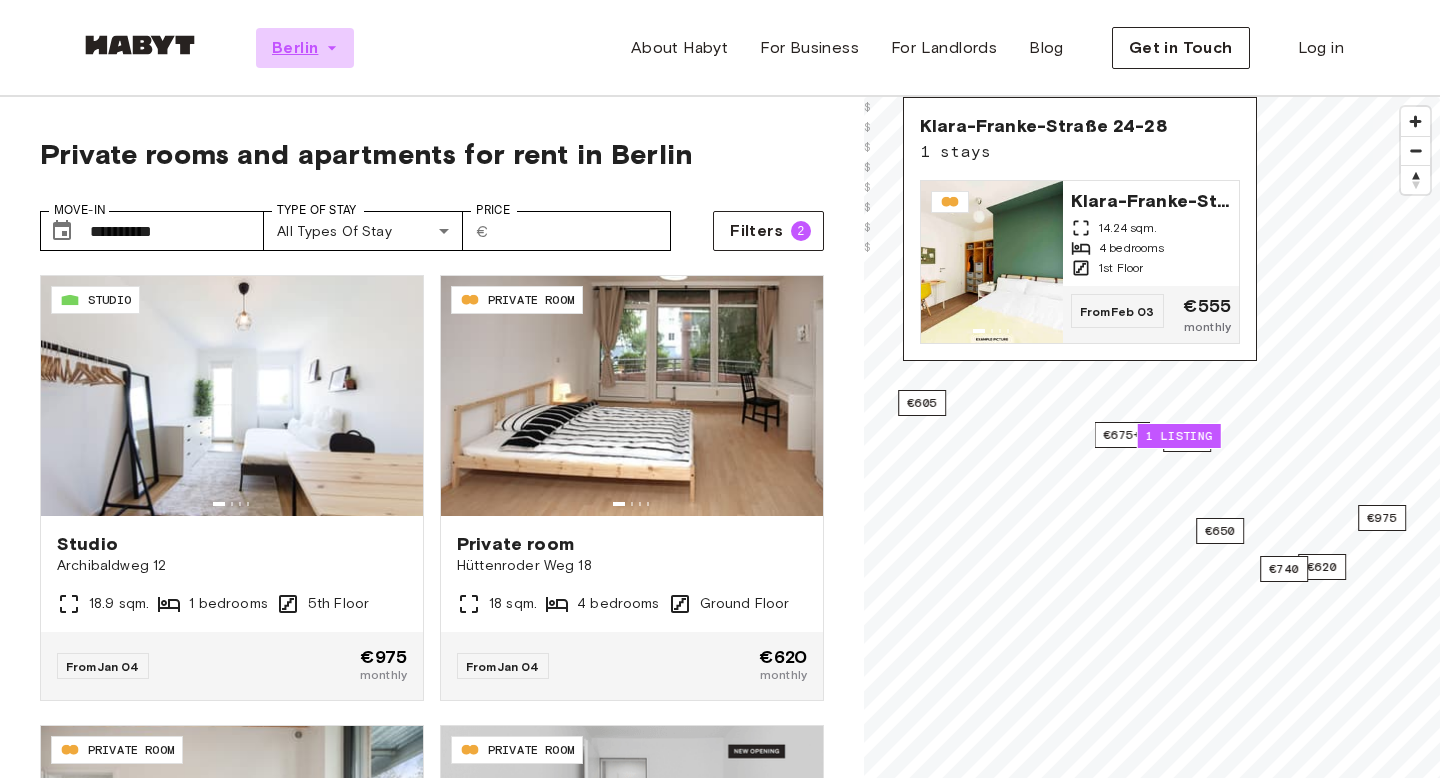 click 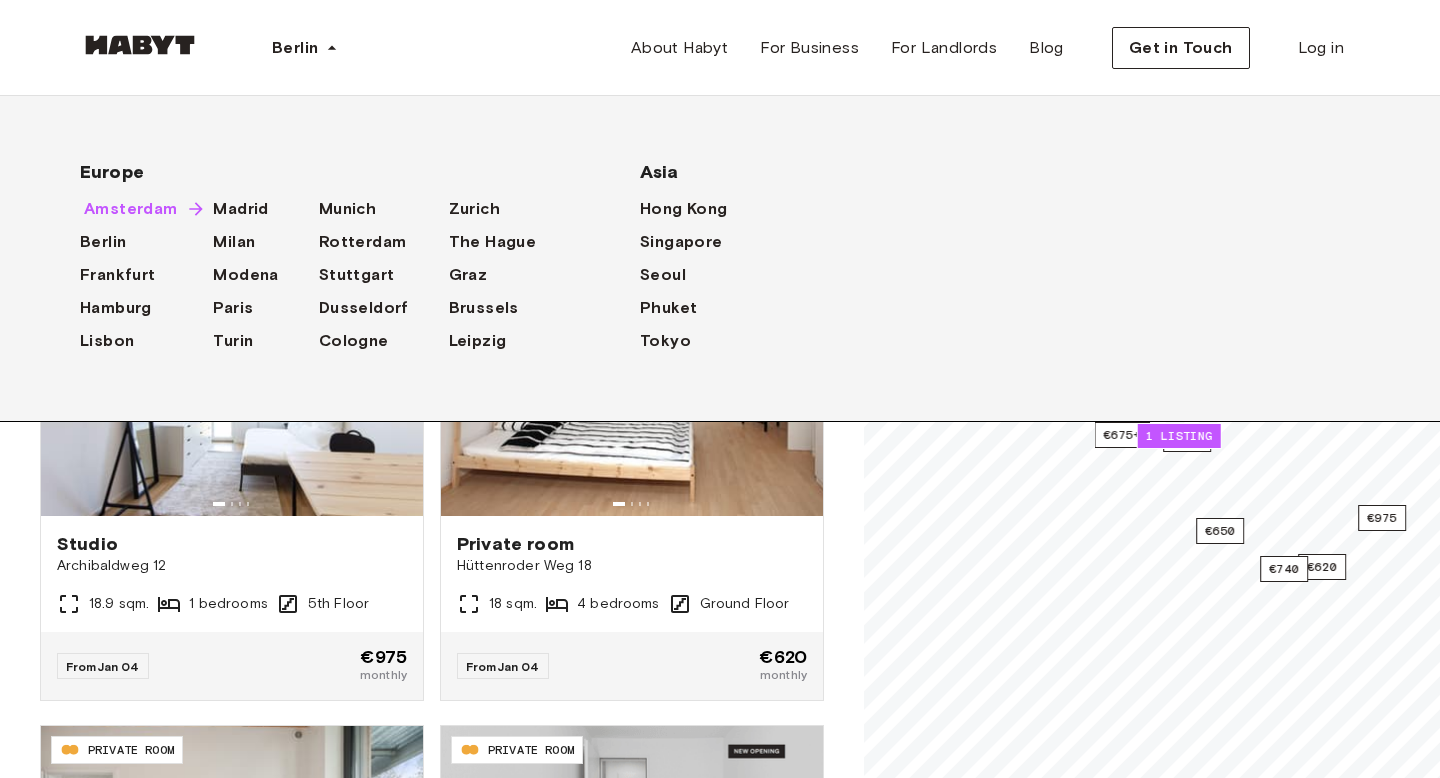 click on "Amsterdam" at bounding box center (131, 209) 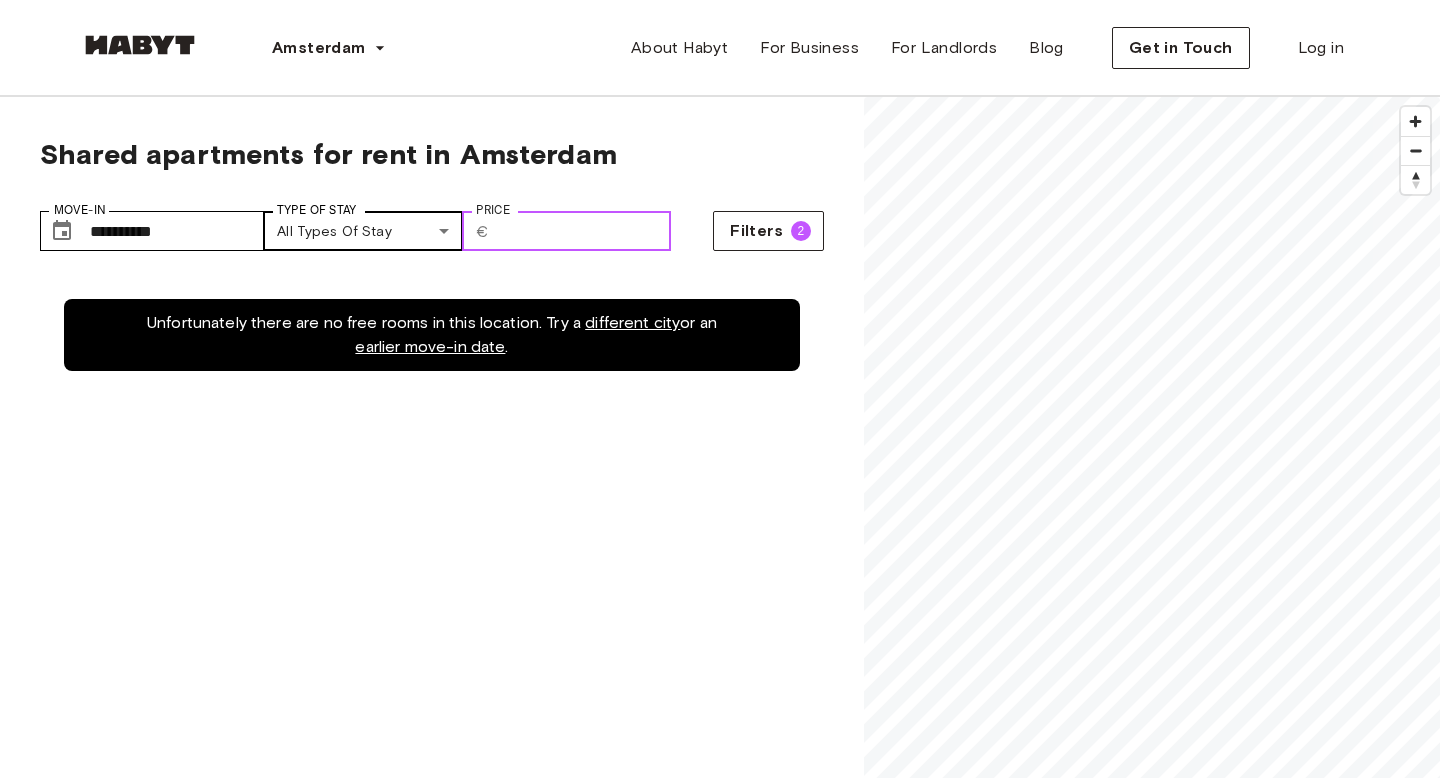 drag, startPoint x: 567, startPoint y: 239, endPoint x: 411, endPoint y: 221, distance: 157.03503 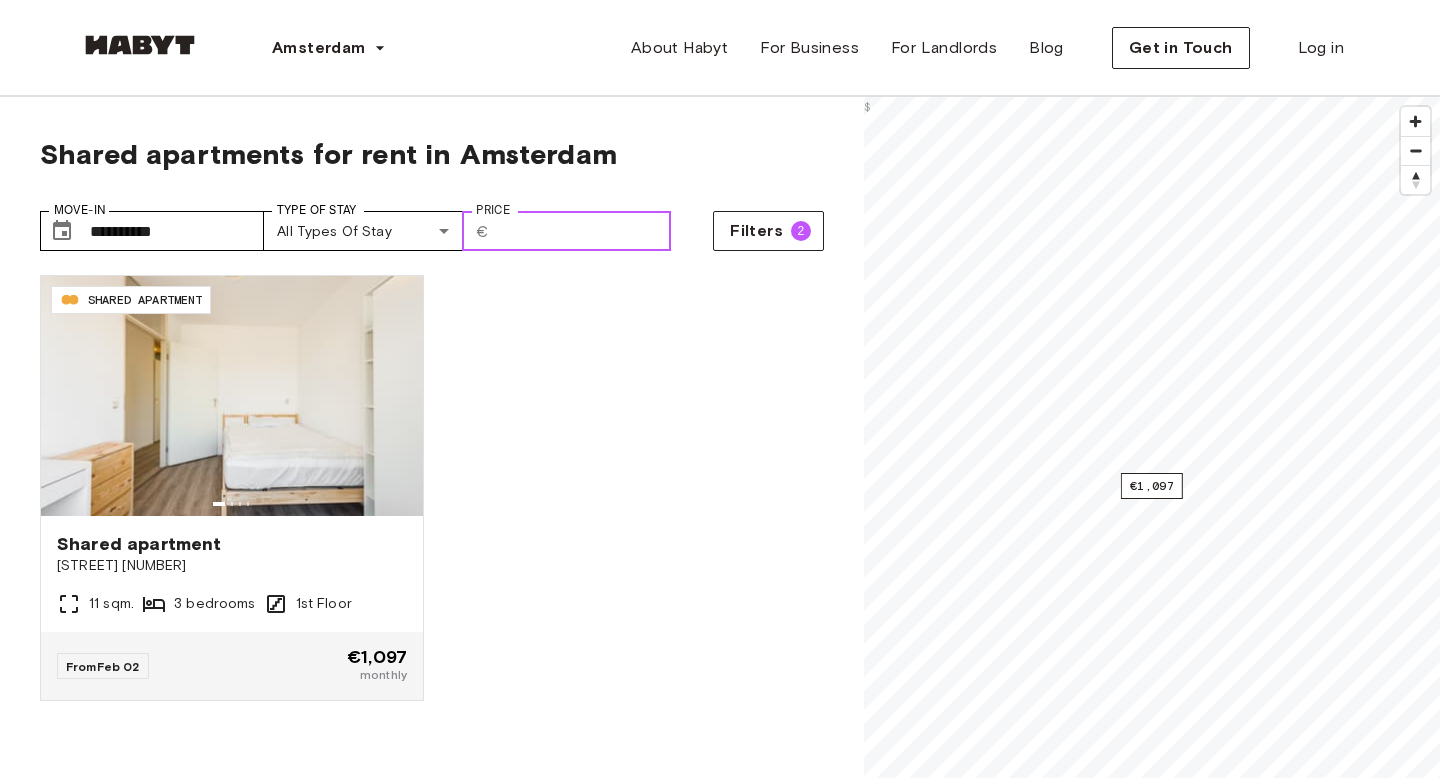 type 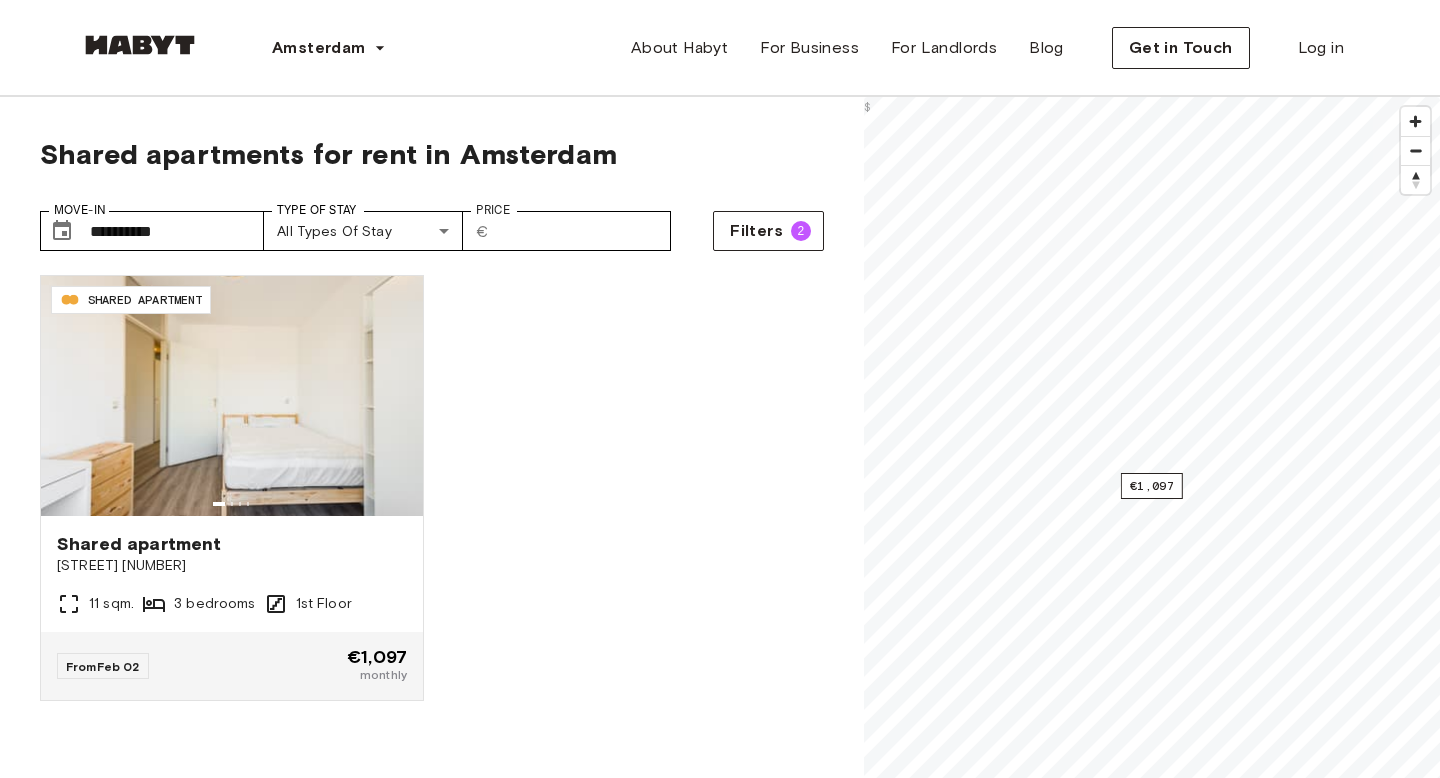 click on "Shared apartments for rent in Amsterdam" at bounding box center (432, 154) 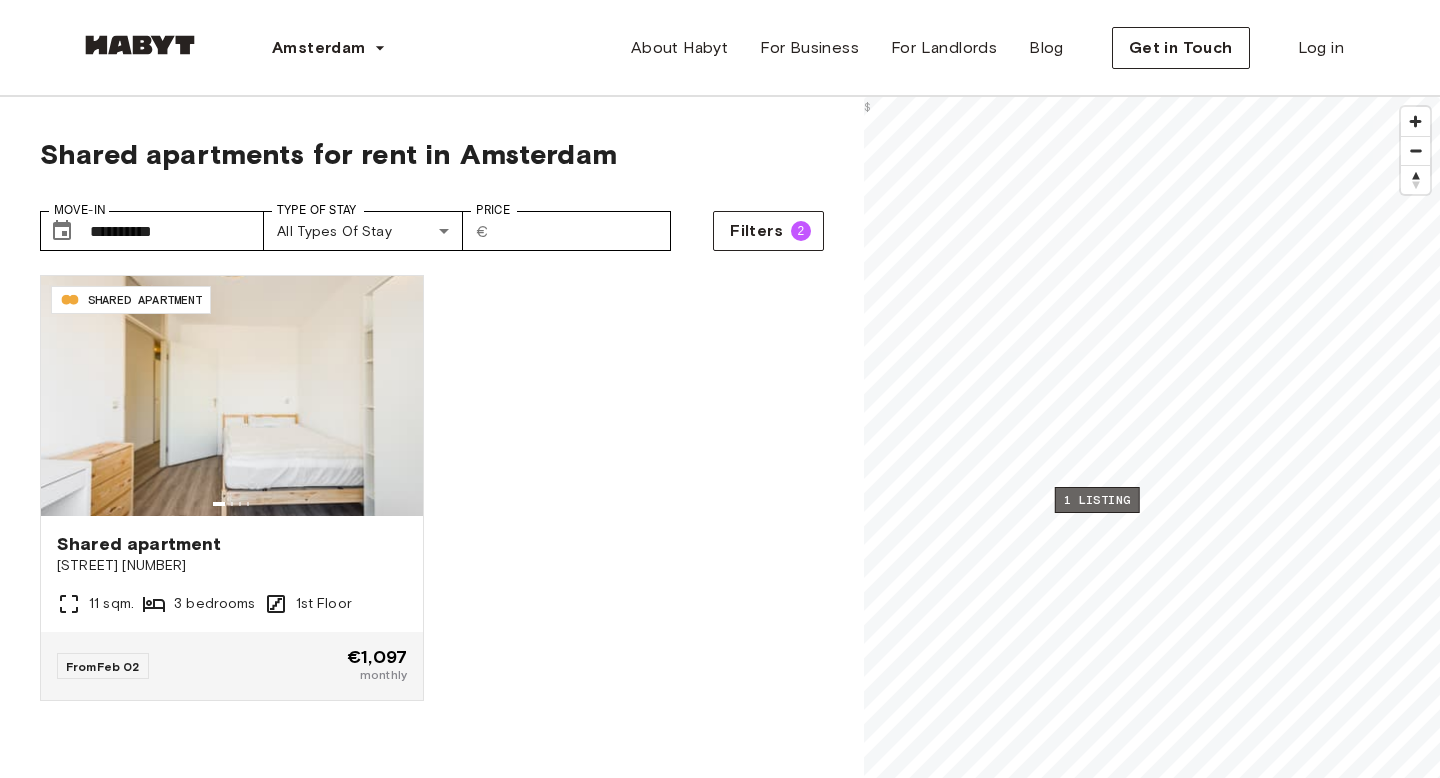 click on "1 listing" at bounding box center (1097, 500) 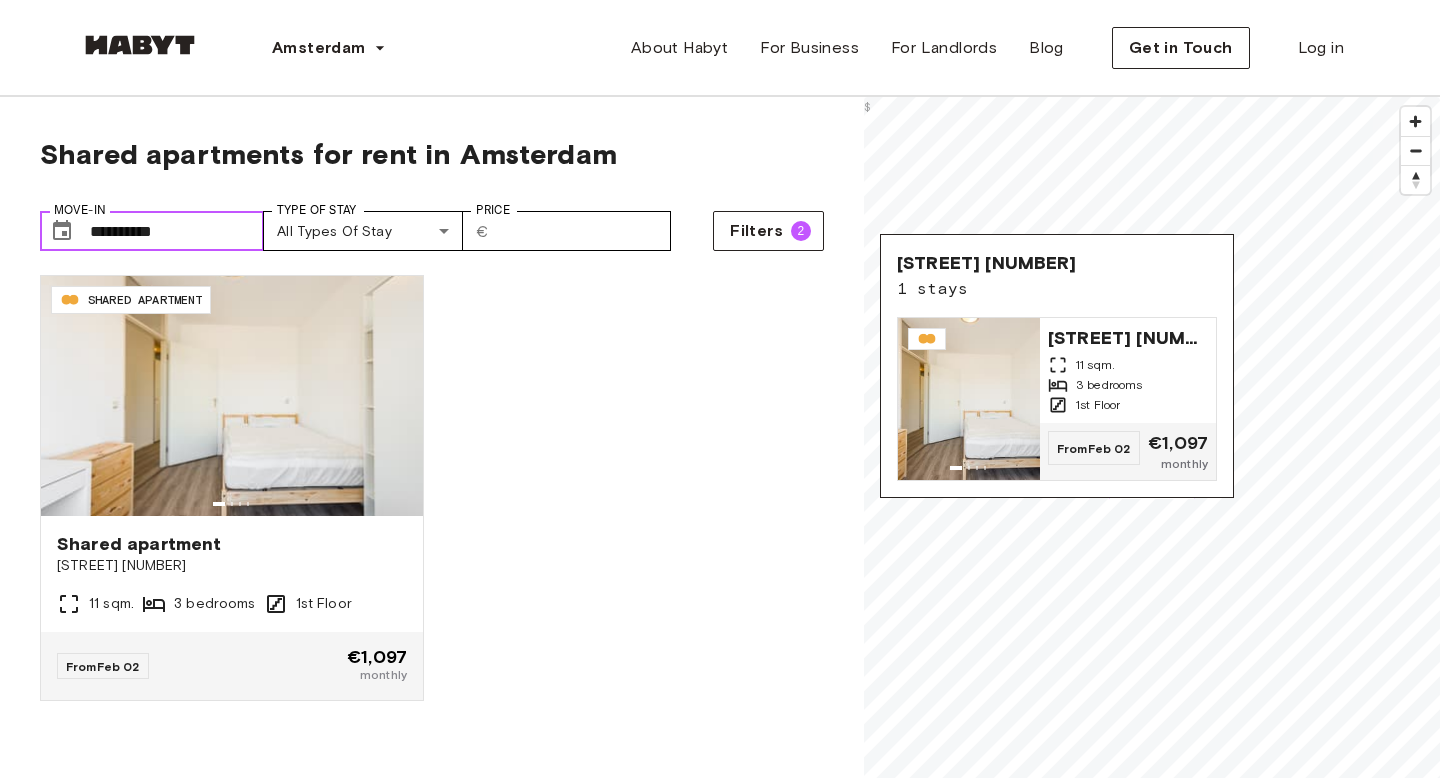 click on "**********" at bounding box center (177, 231) 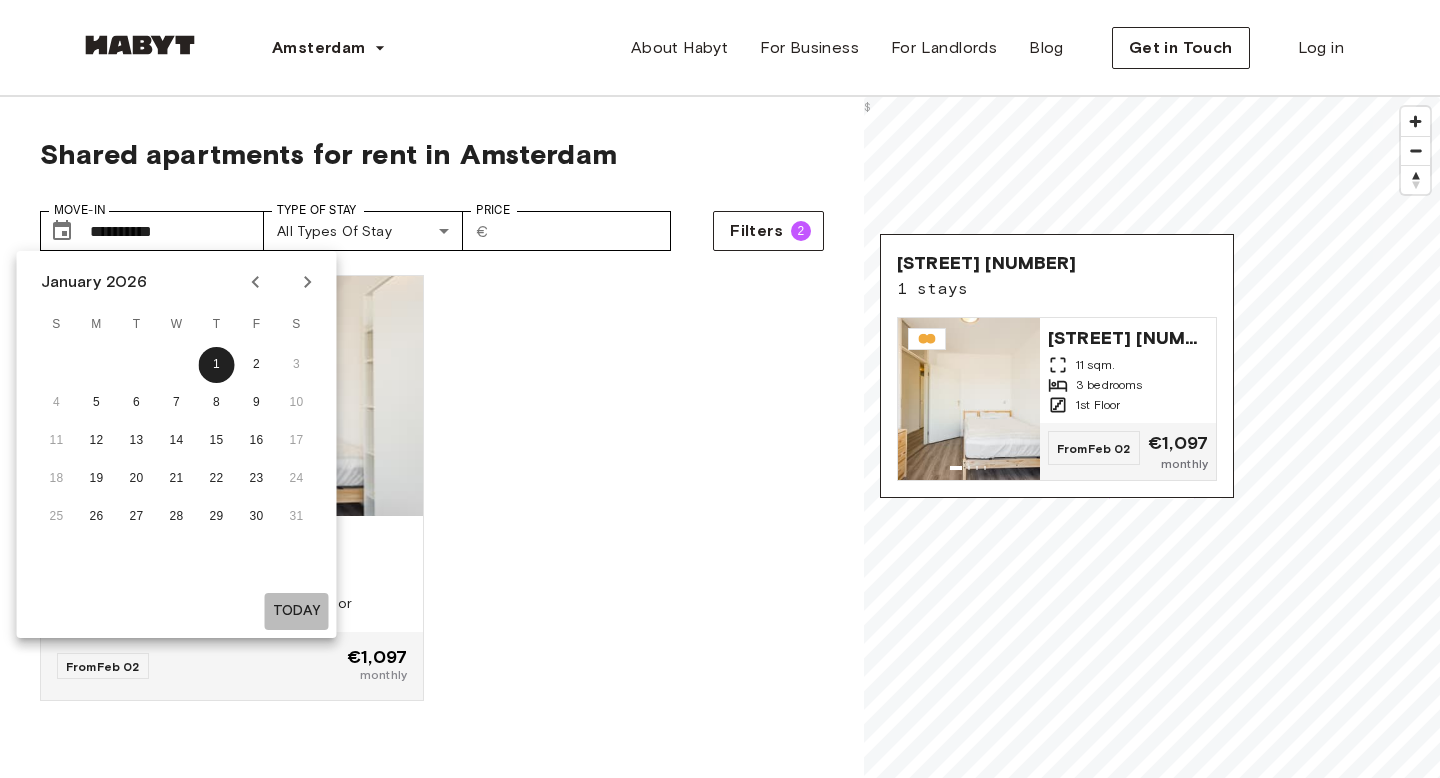click on "Today" at bounding box center [297, 611] 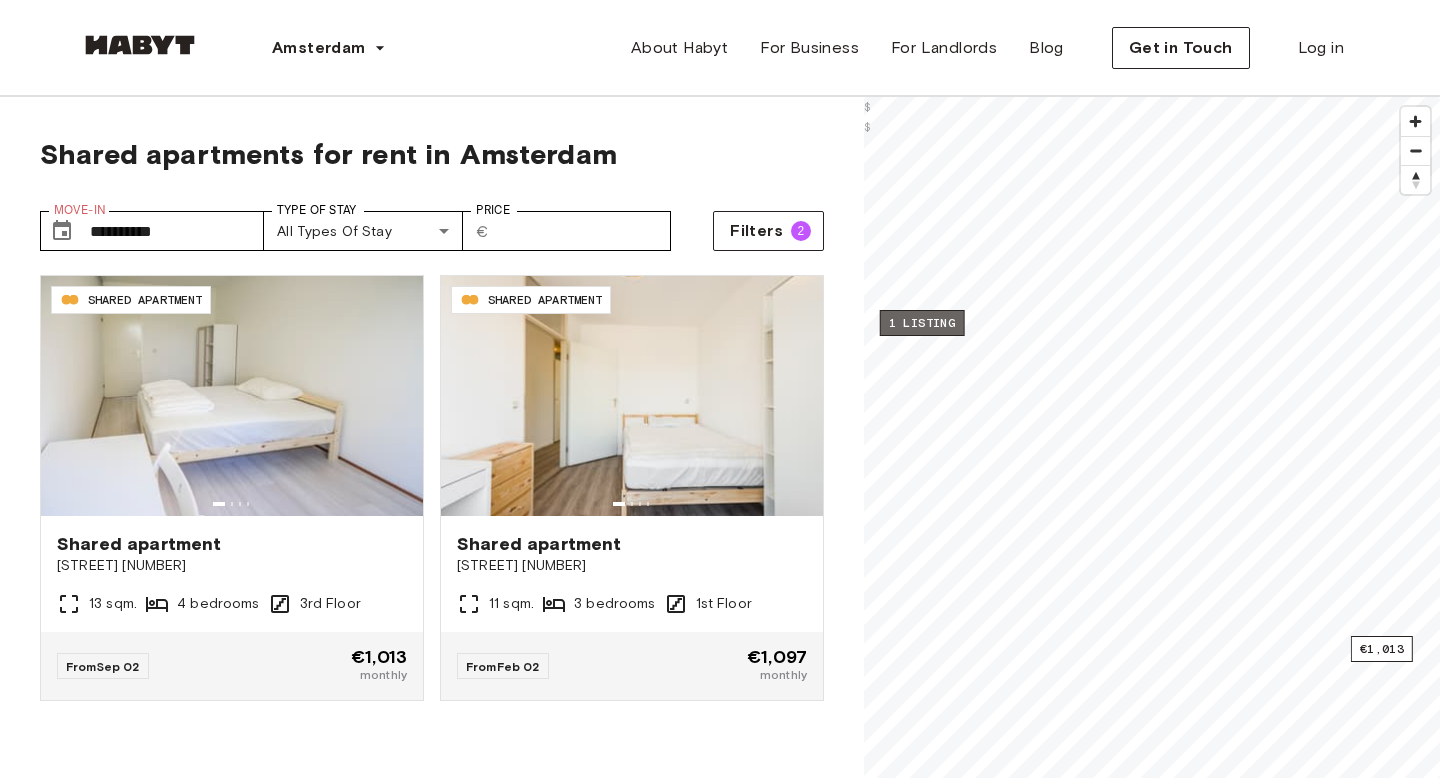 click on "1 listing" at bounding box center [922, 323] 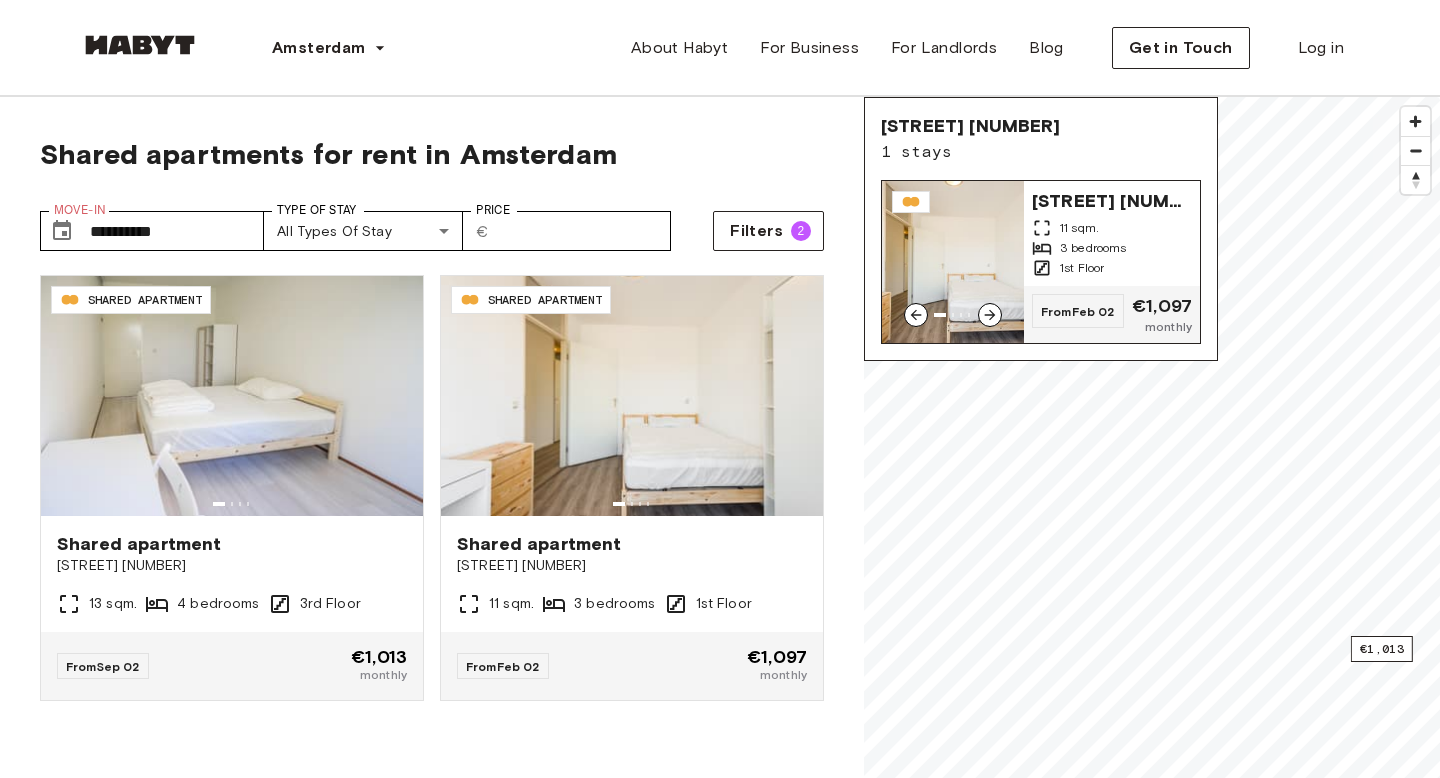 click 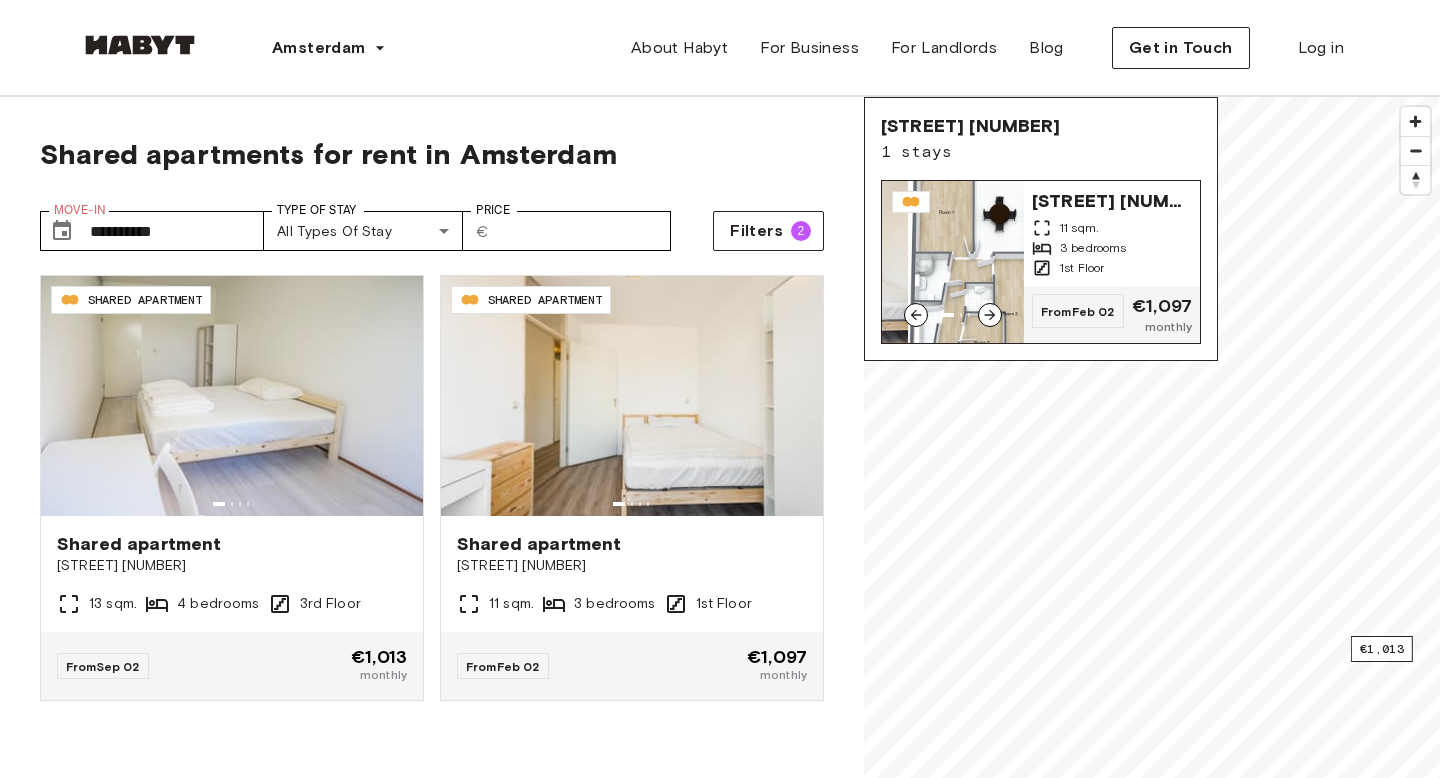 click 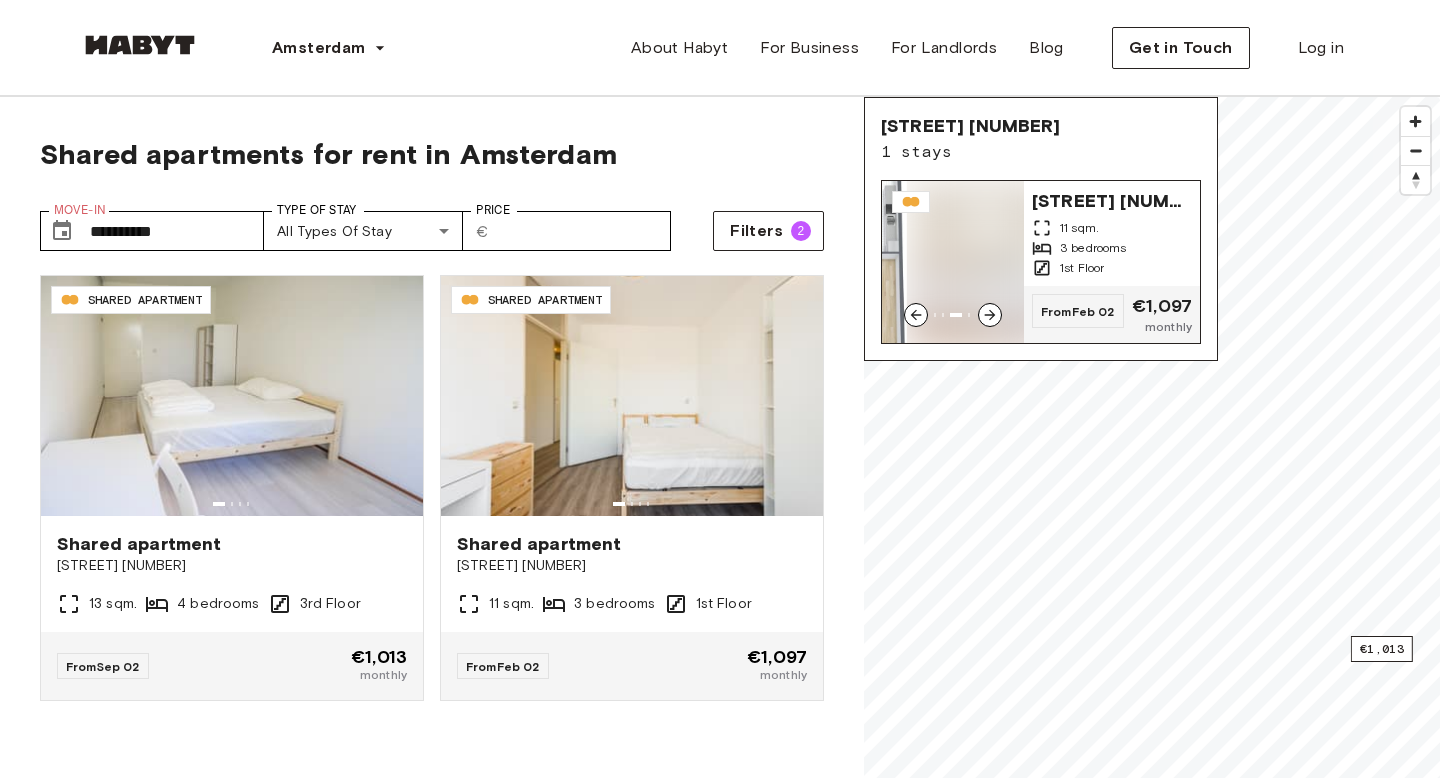 click 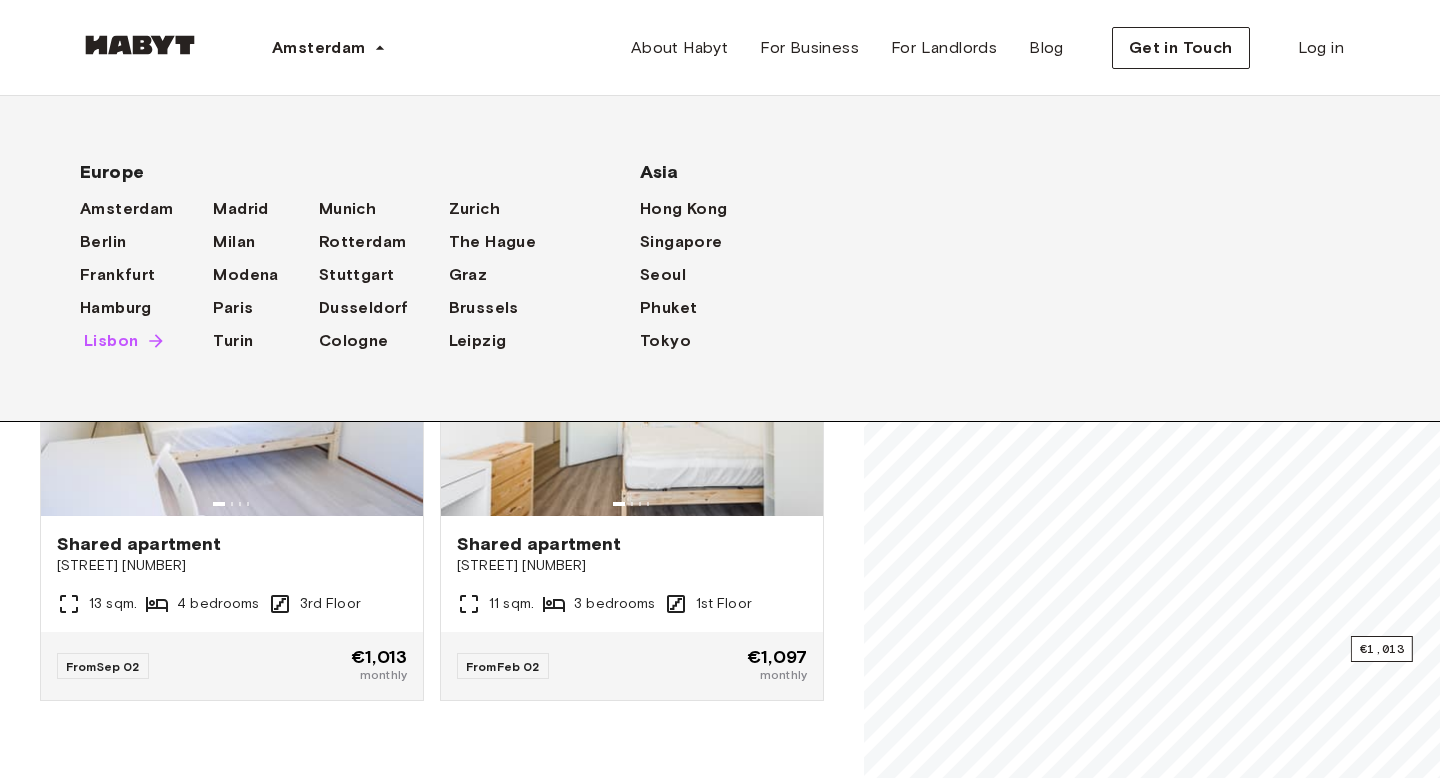 click on "Lisbon" at bounding box center (111, 341) 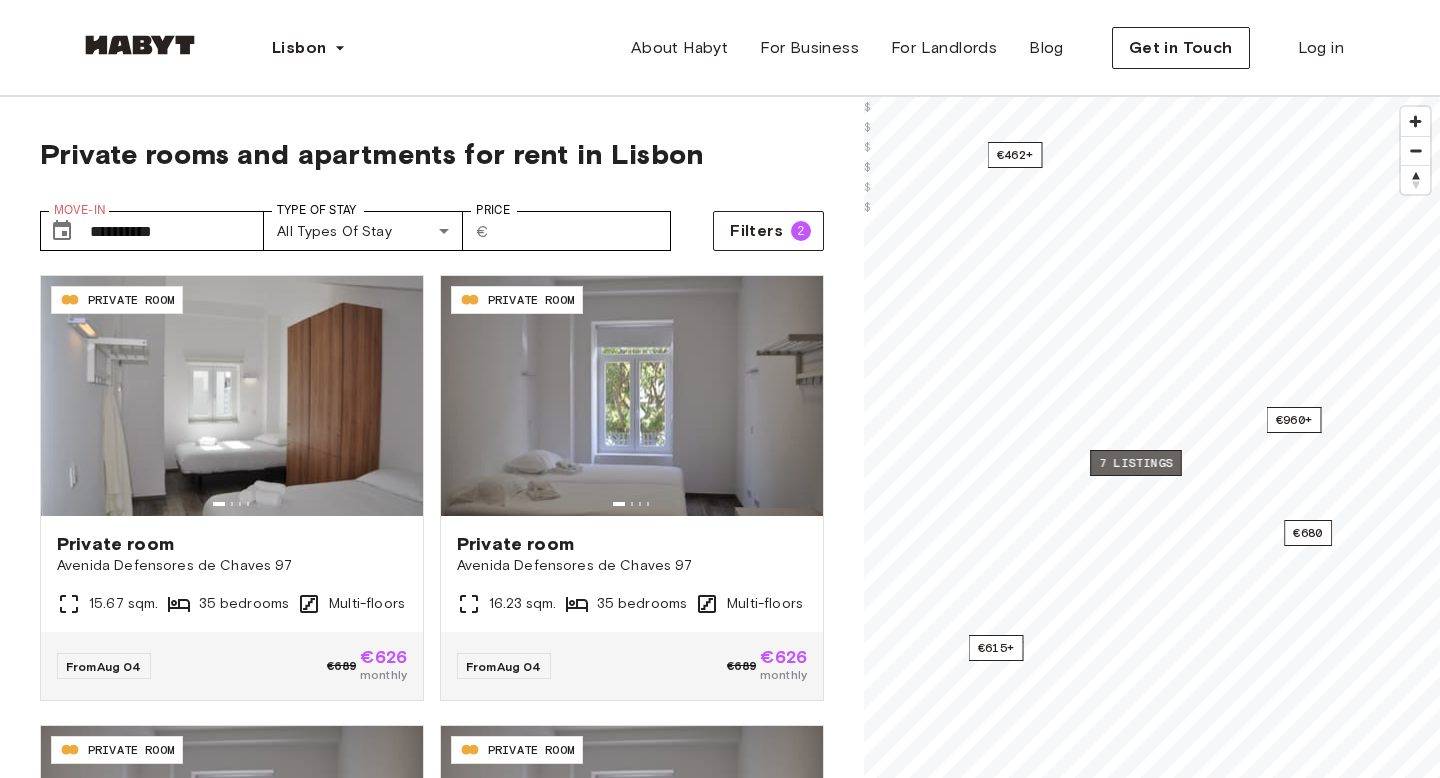 click on "7 listings" at bounding box center [1136, 463] 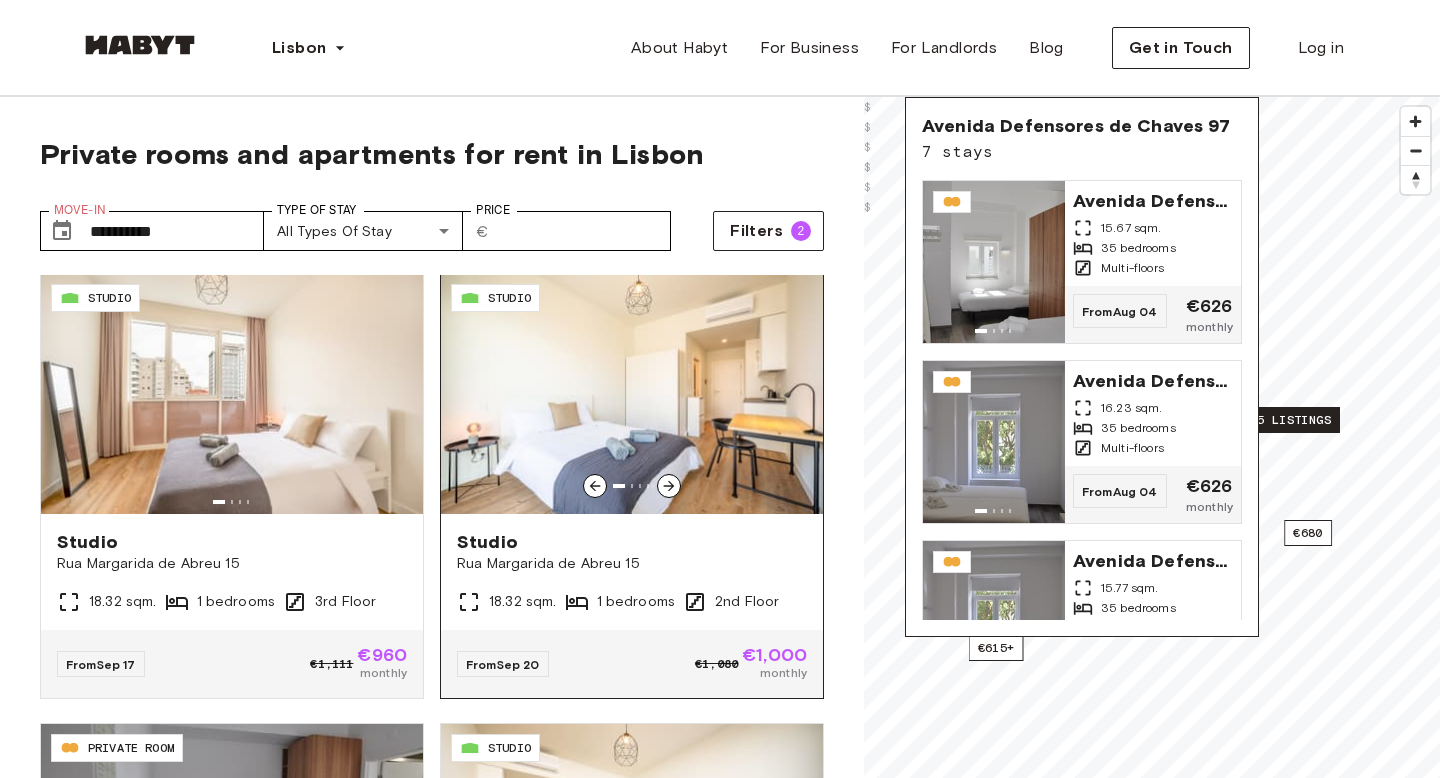 scroll, scrollTop: 1791, scrollLeft: 0, axis: vertical 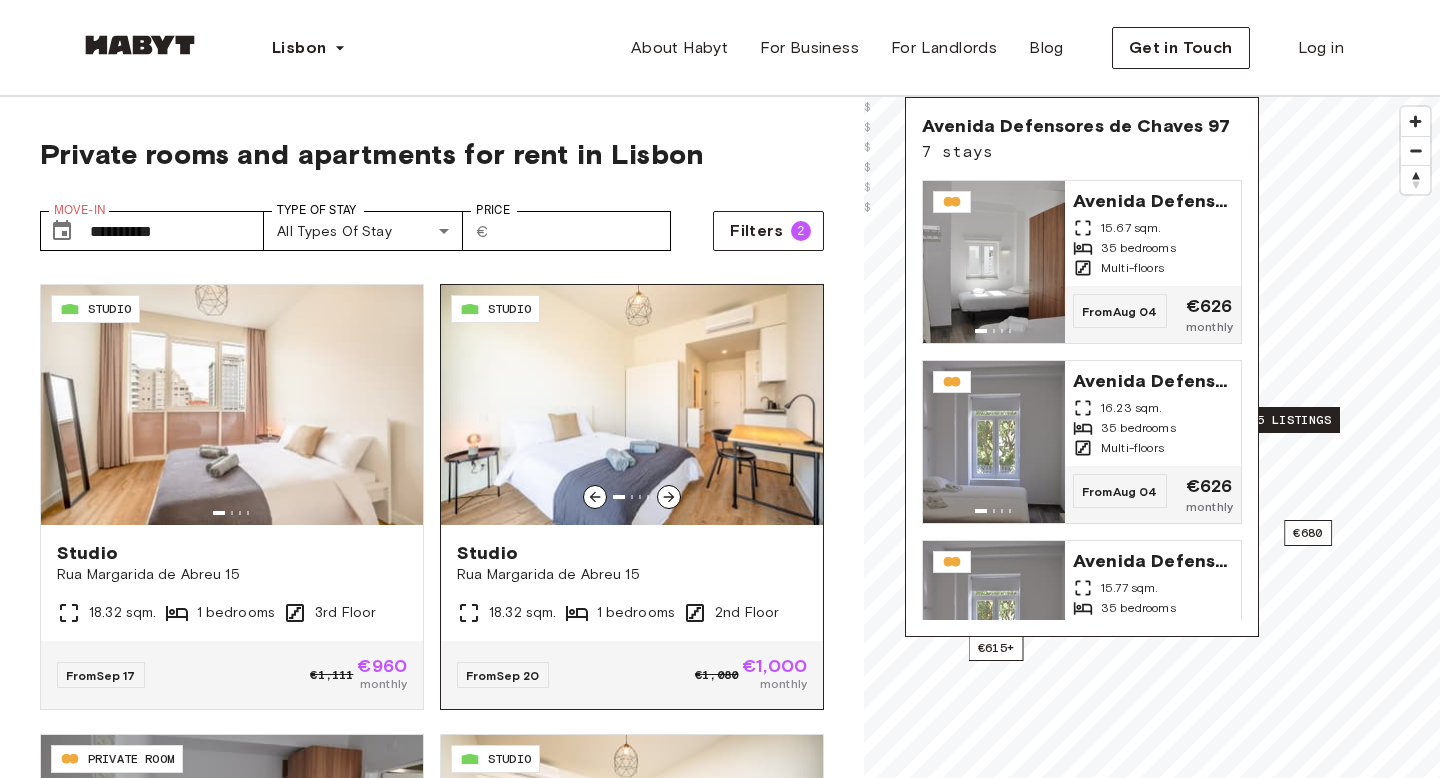 click 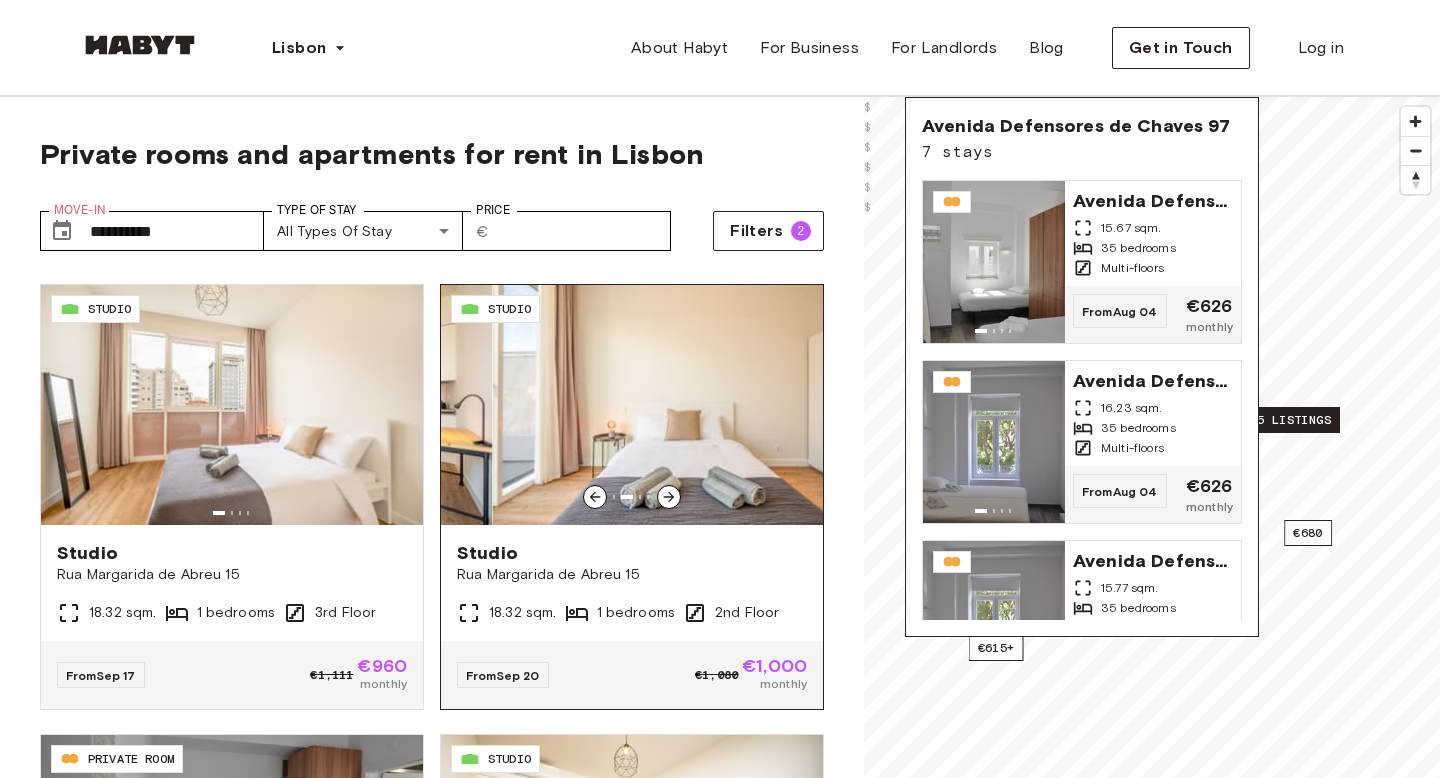 click 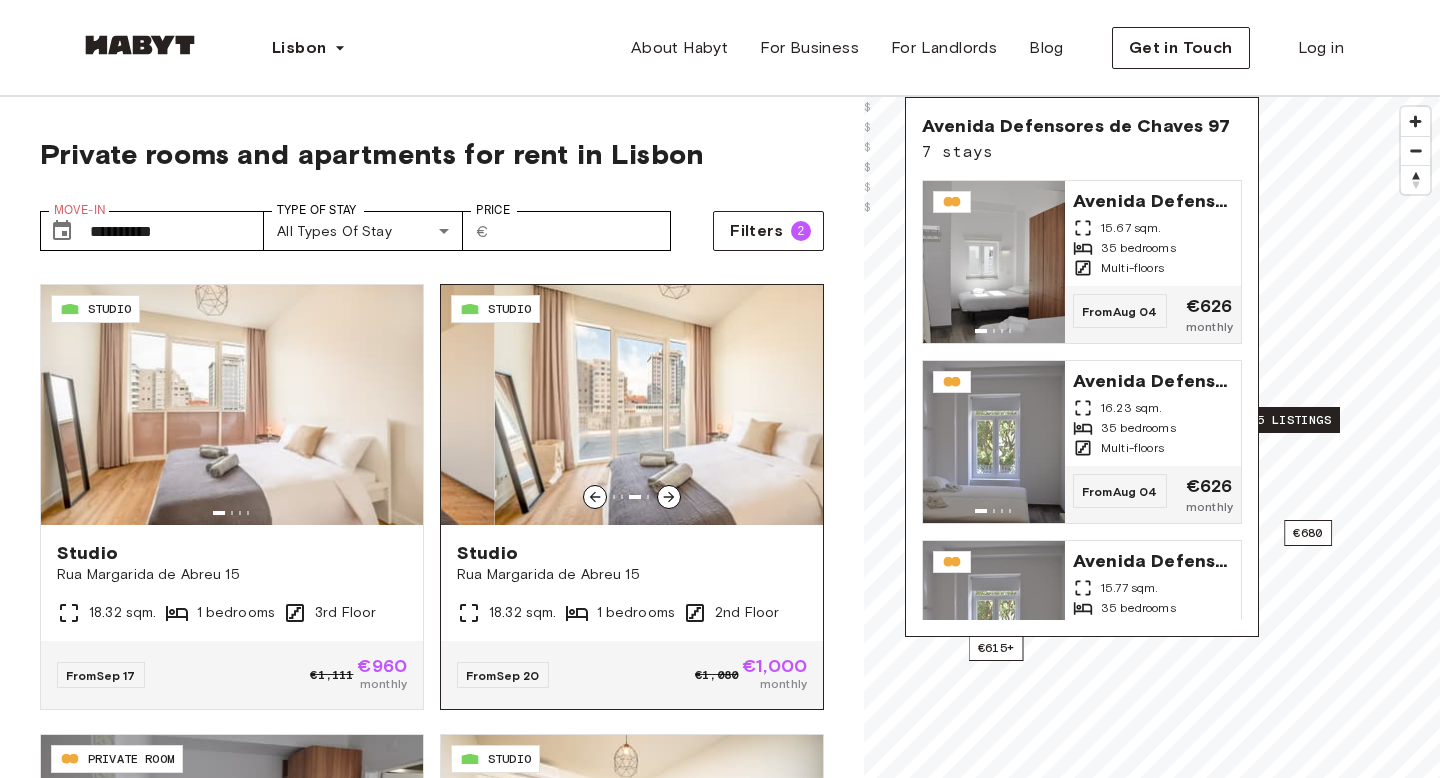 click 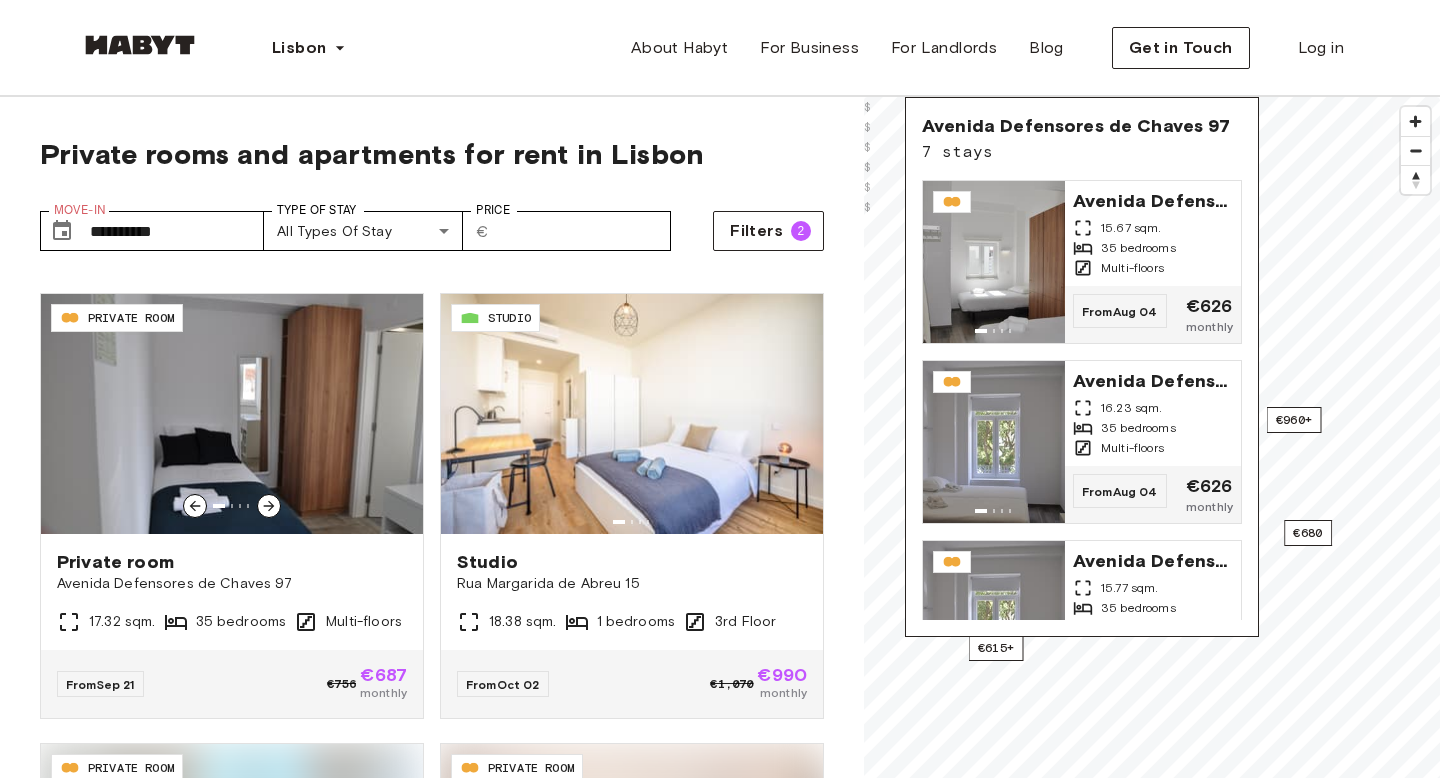 scroll, scrollTop: 2241, scrollLeft: 0, axis: vertical 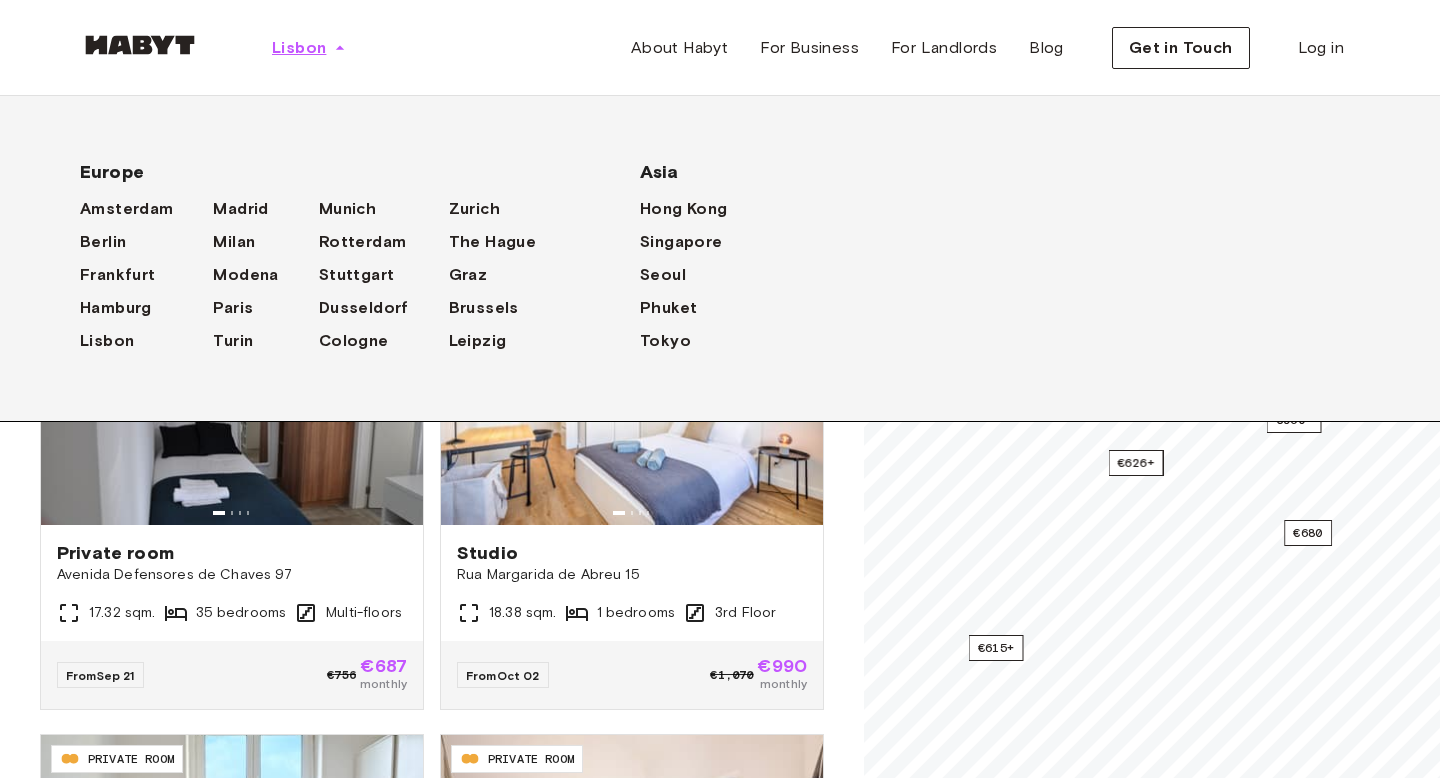 click on "Lisbon" at bounding box center [299, 48] 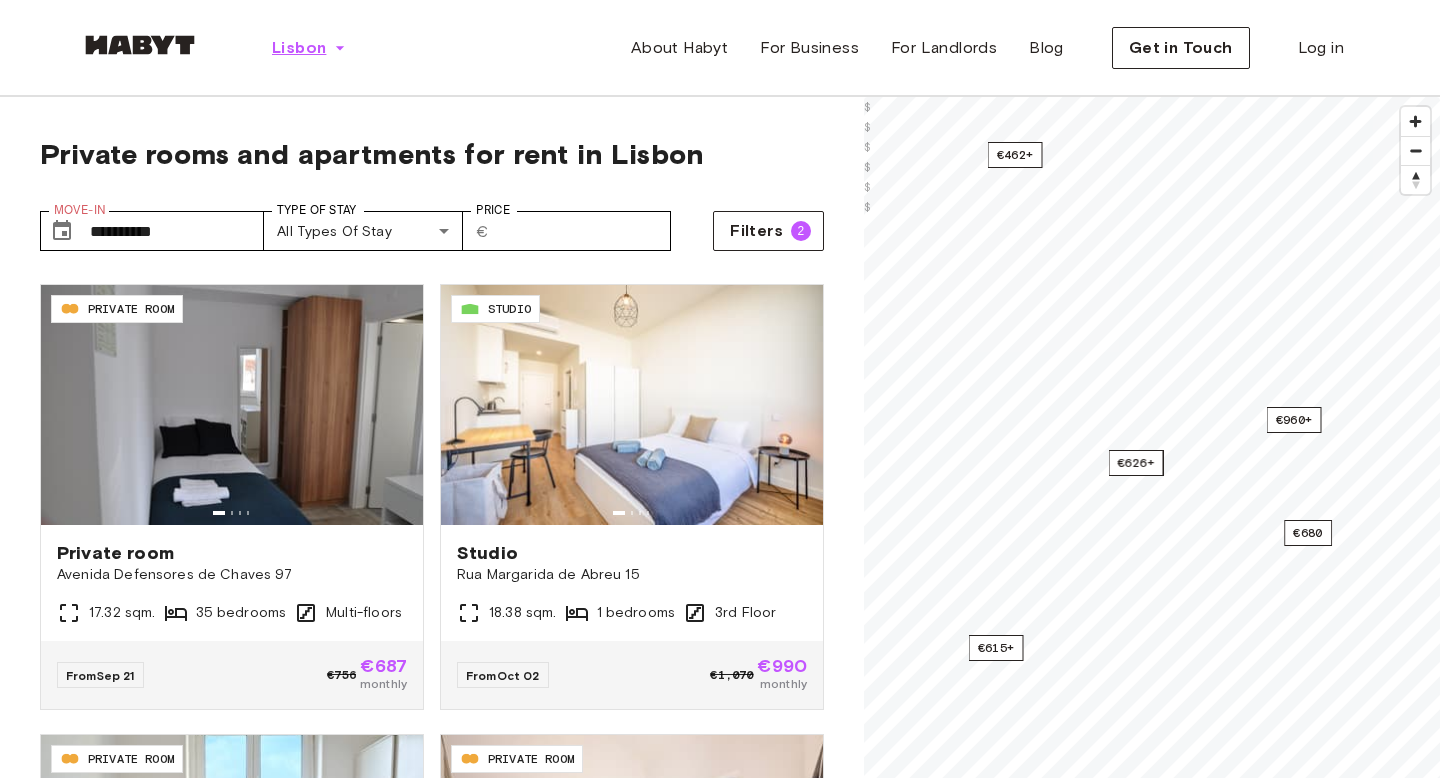 click on "Lisbon" at bounding box center (299, 48) 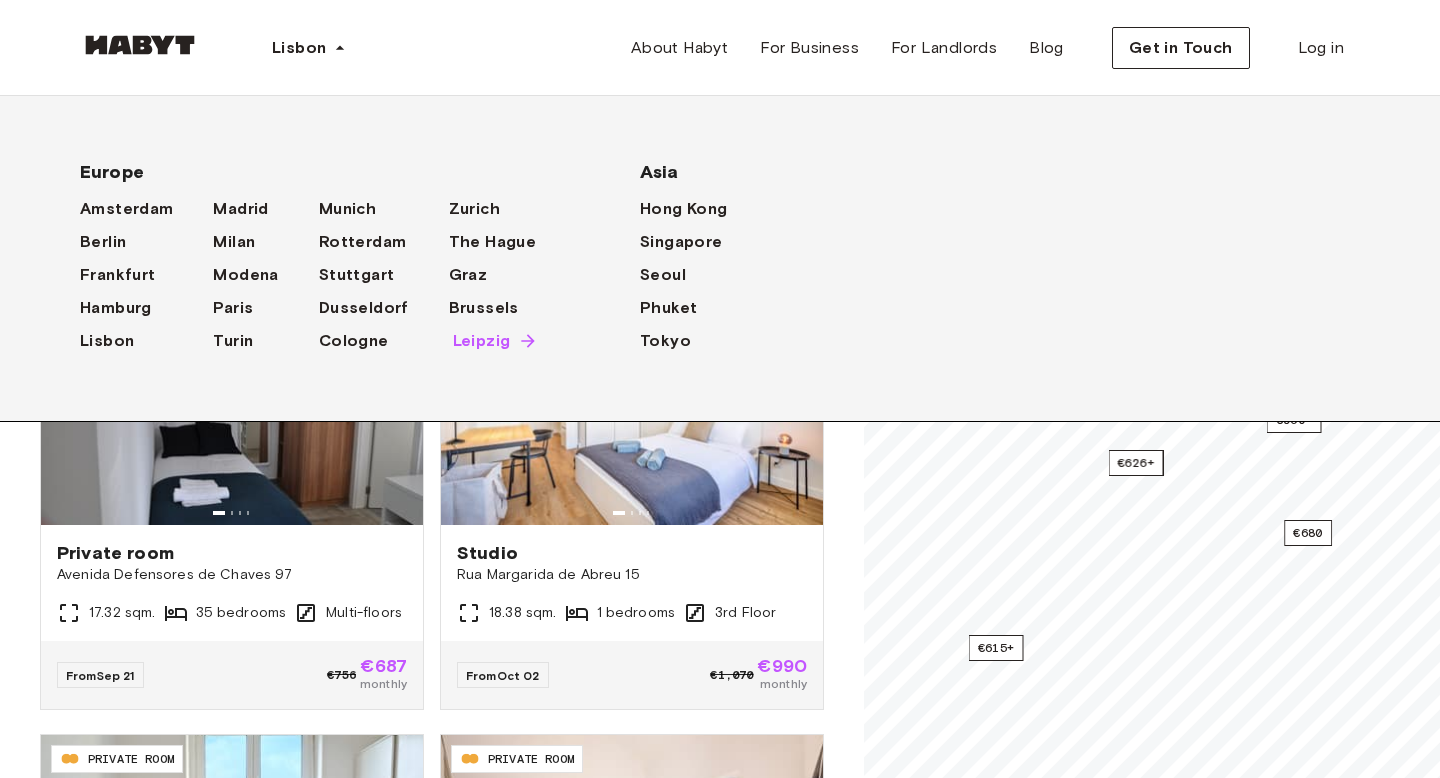 click on "Leipzig" at bounding box center (482, 341) 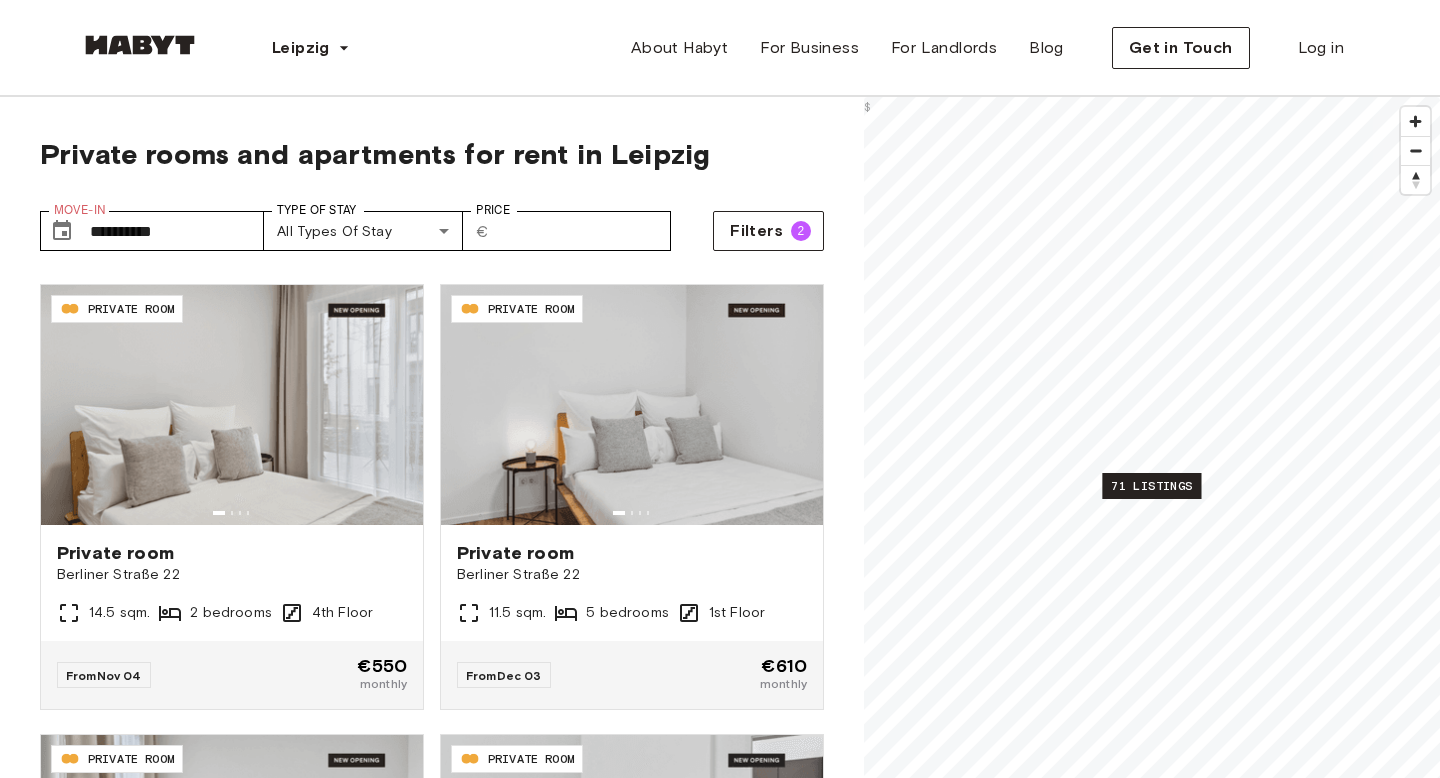 click on "71 listings" at bounding box center [1151, 486] 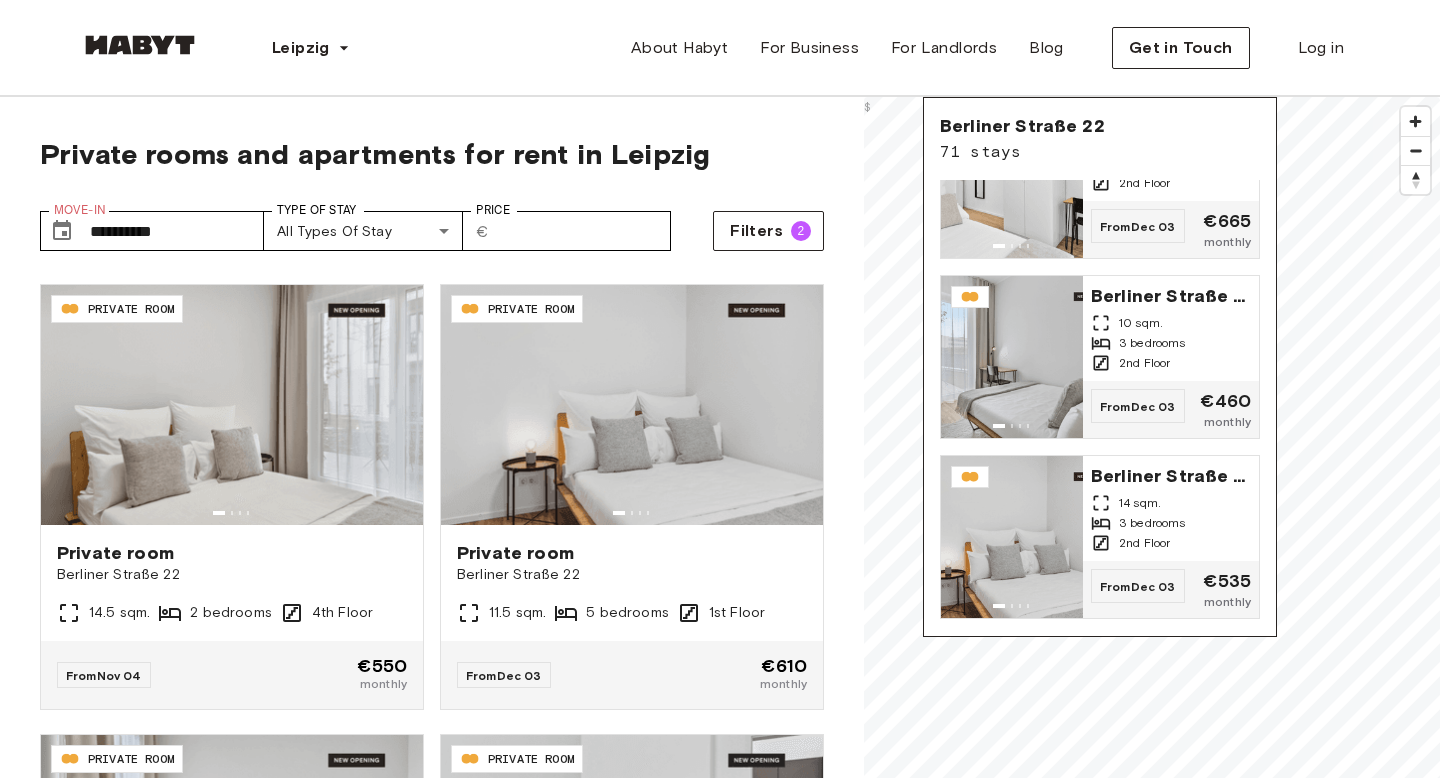 scroll, scrollTop: 6444, scrollLeft: 0, axis: vertical 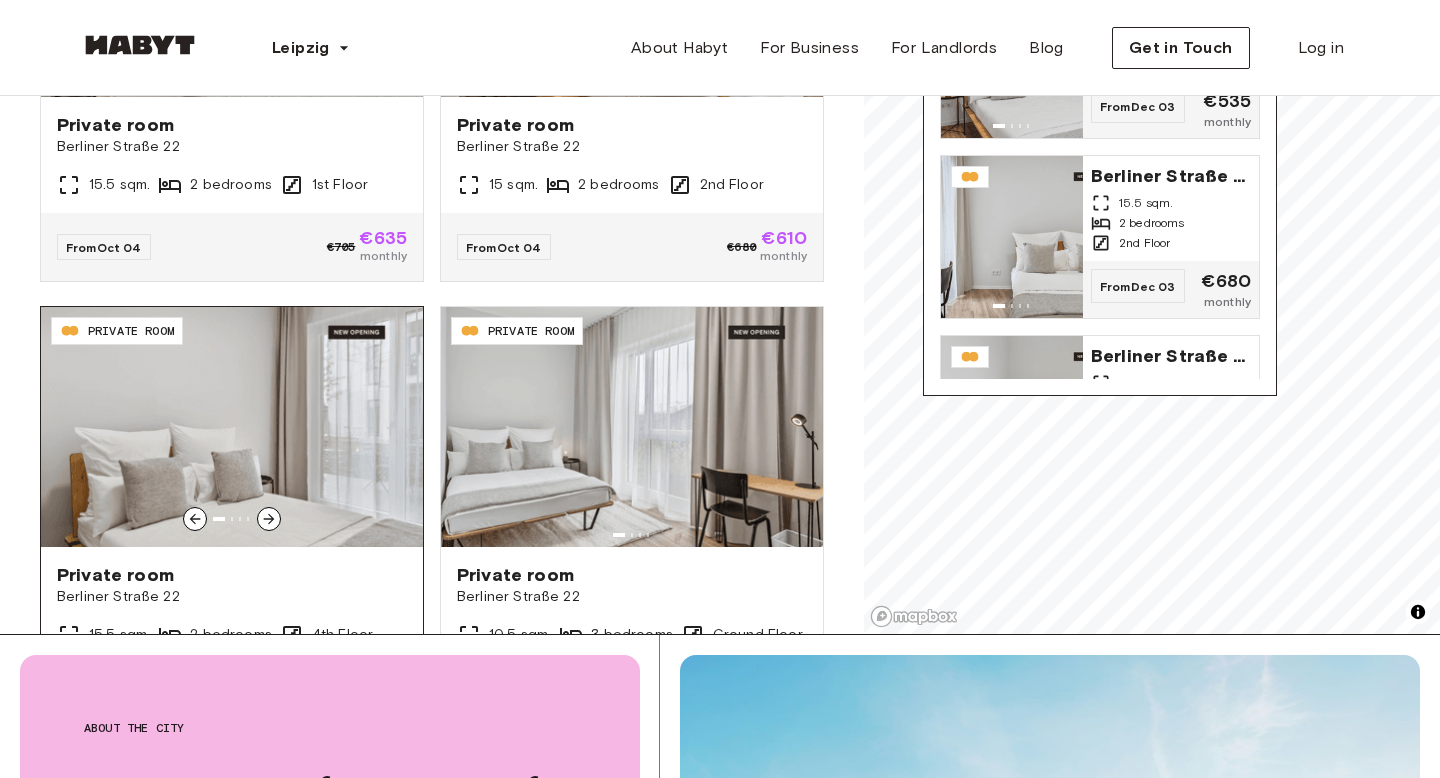 click at bounding box center [232, 427] 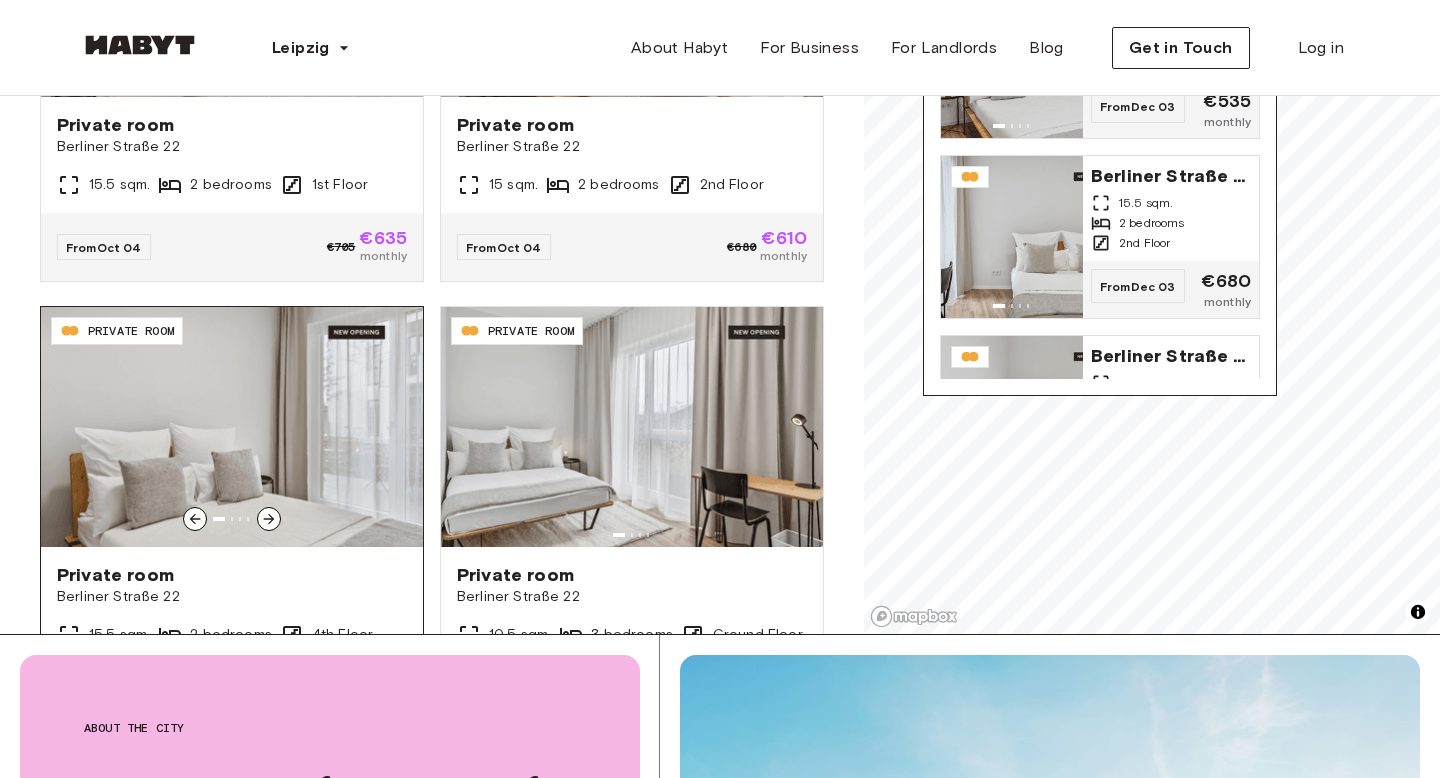click at bounding box center (232, 427) 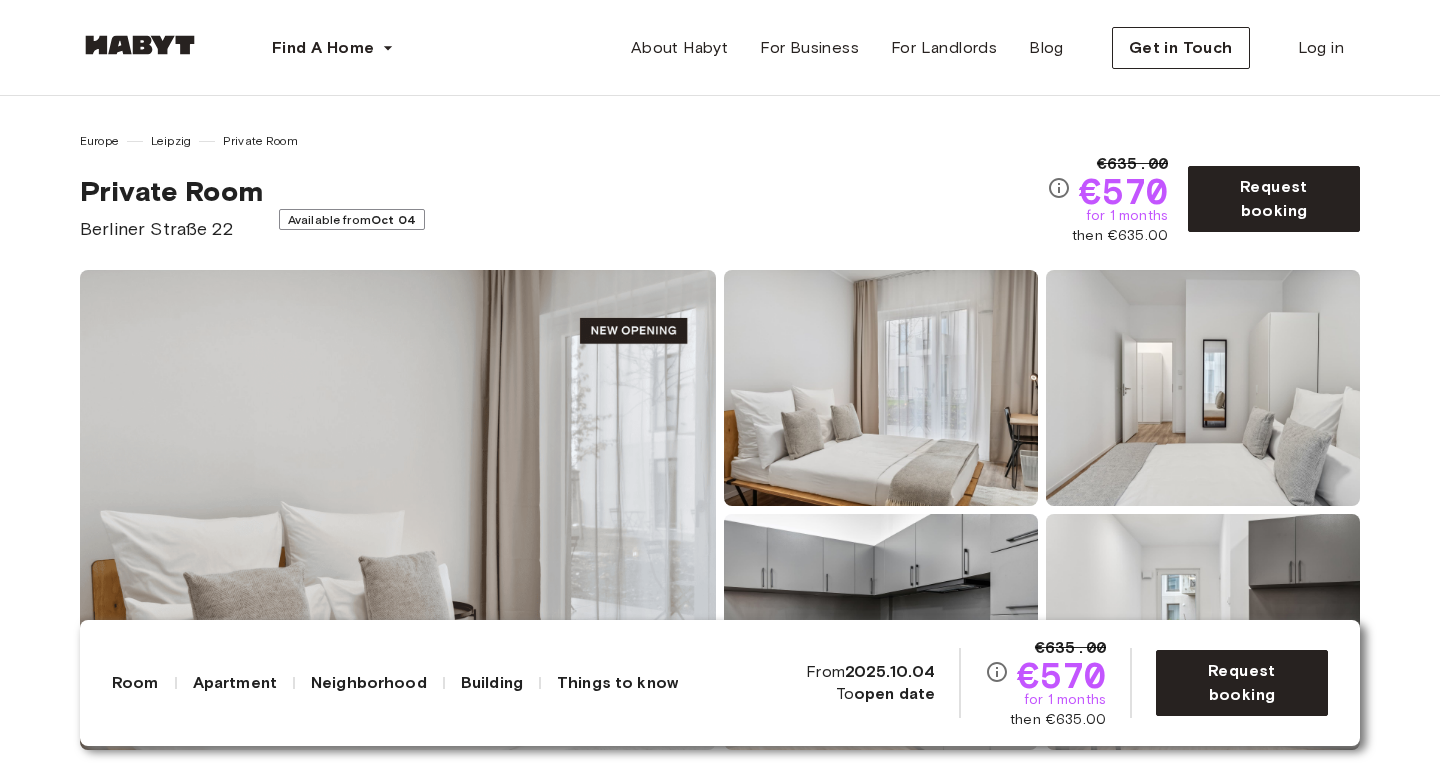 scroll, scrollTop: 457, scrollLeft: 0, axis: vertical 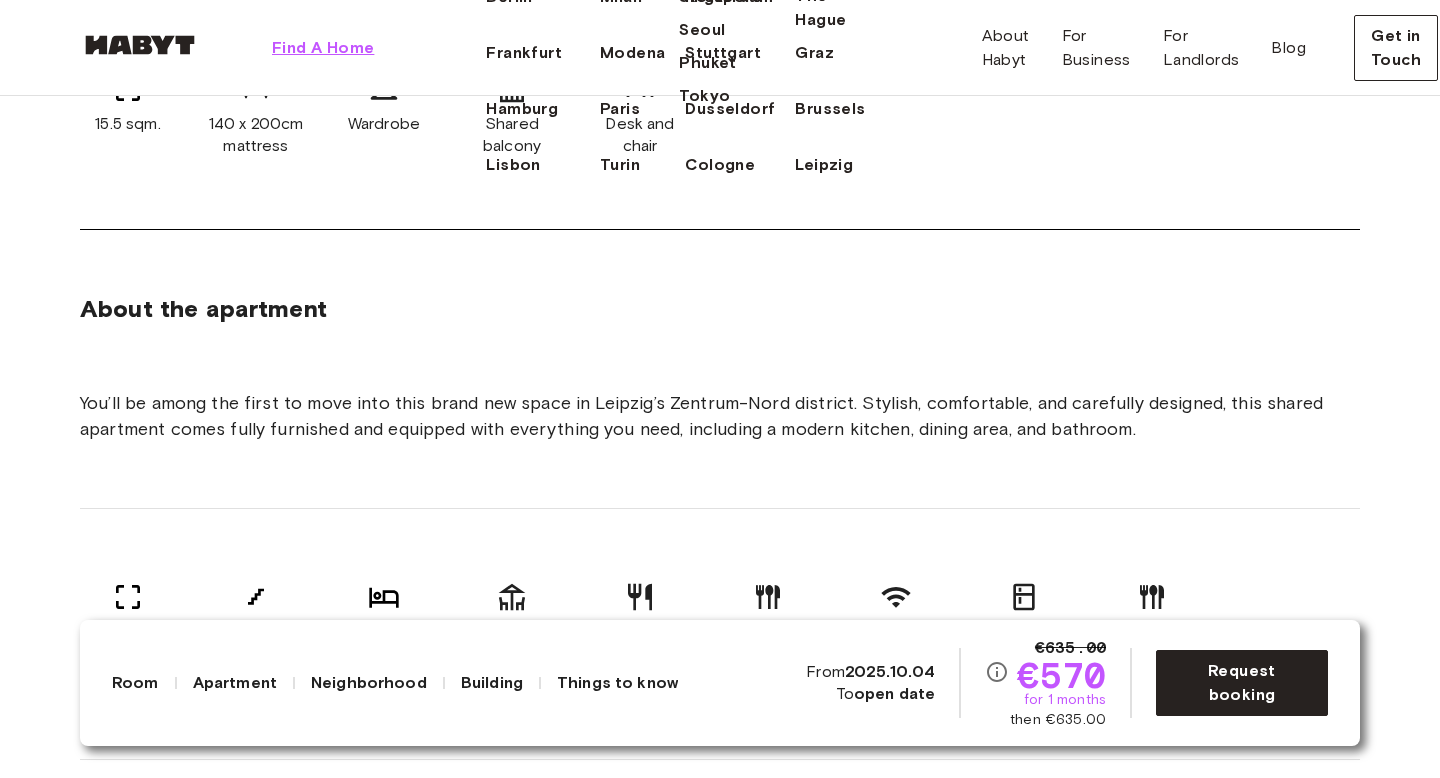 click on "Find A Home" at bounding box center (323, 48) 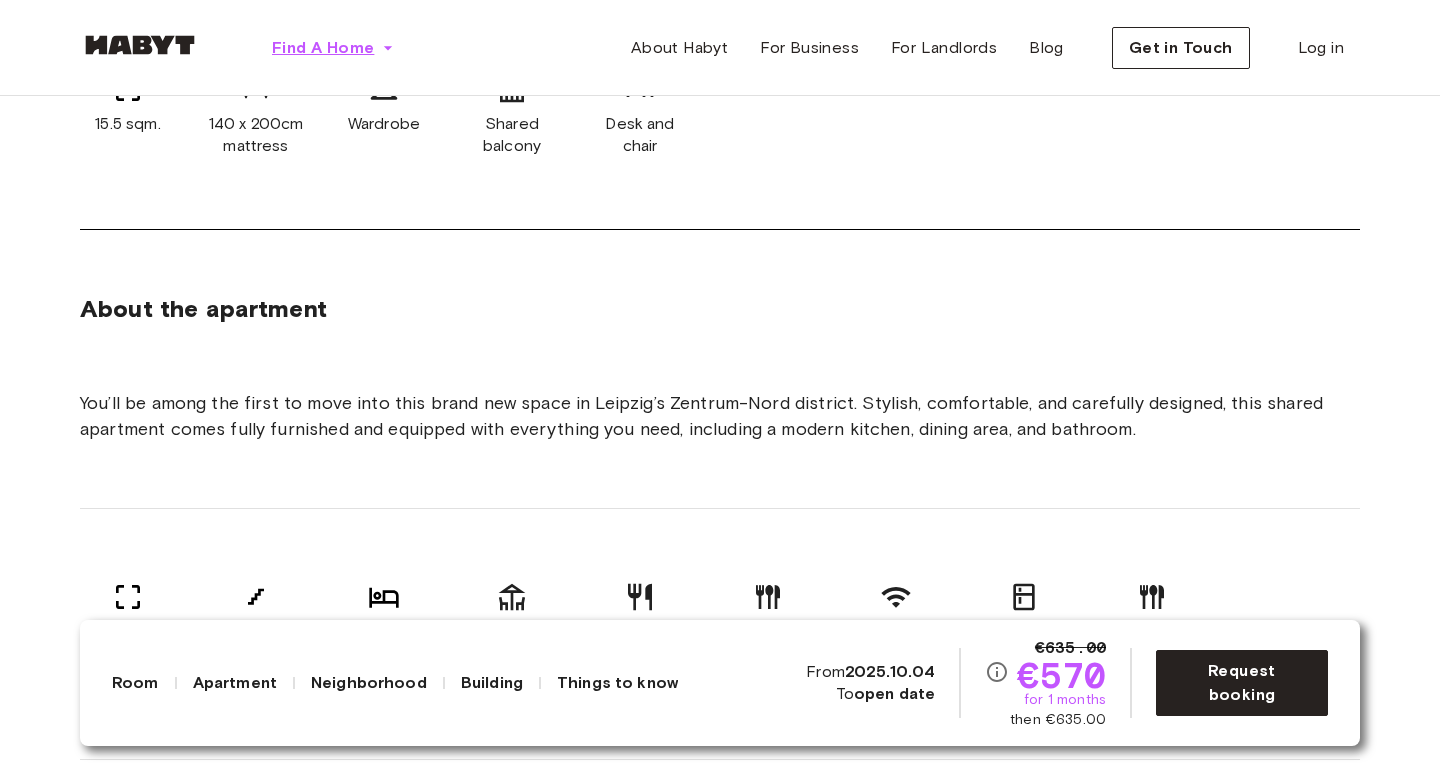 click on "Find A Home" at bounding box center [323, 48] 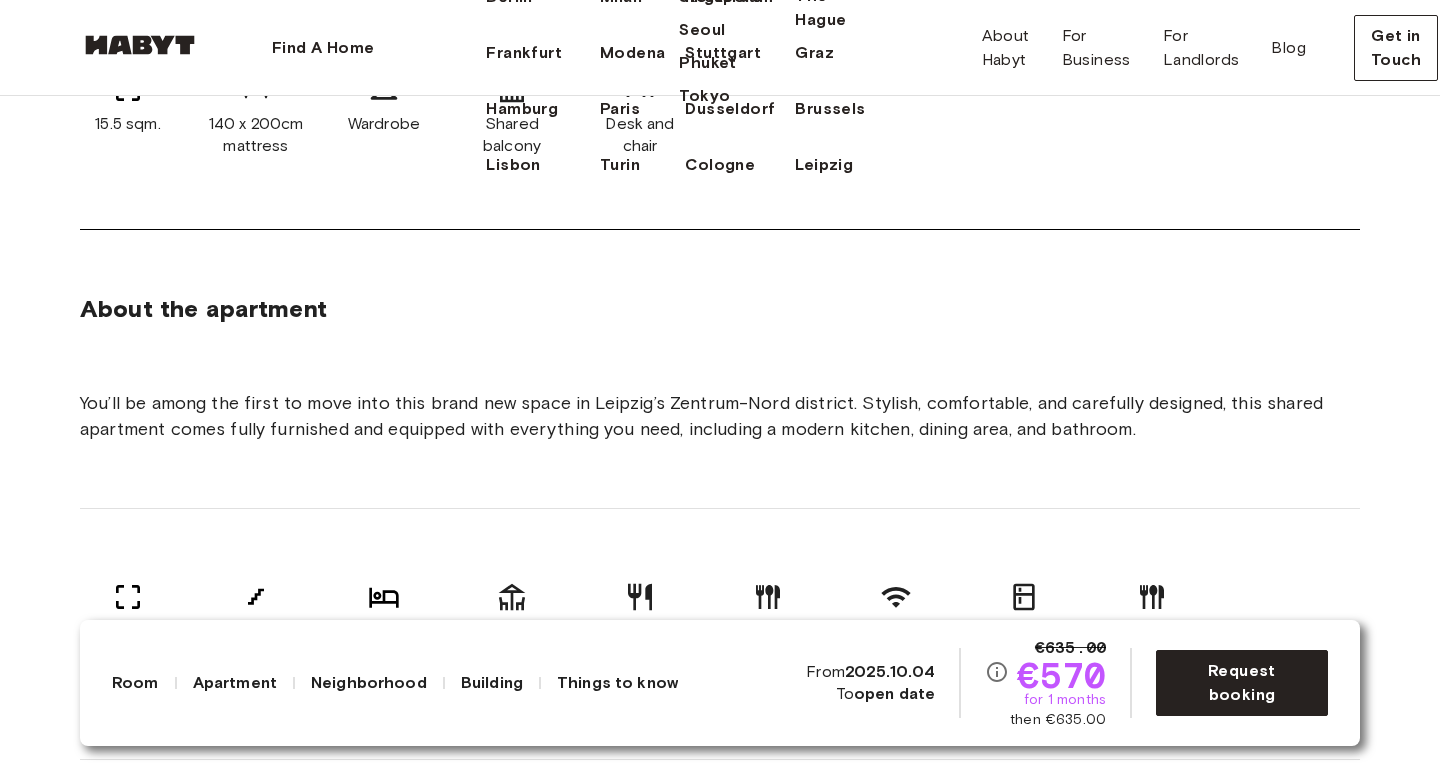 click on "Zurich" at bounding box center (824, -59) 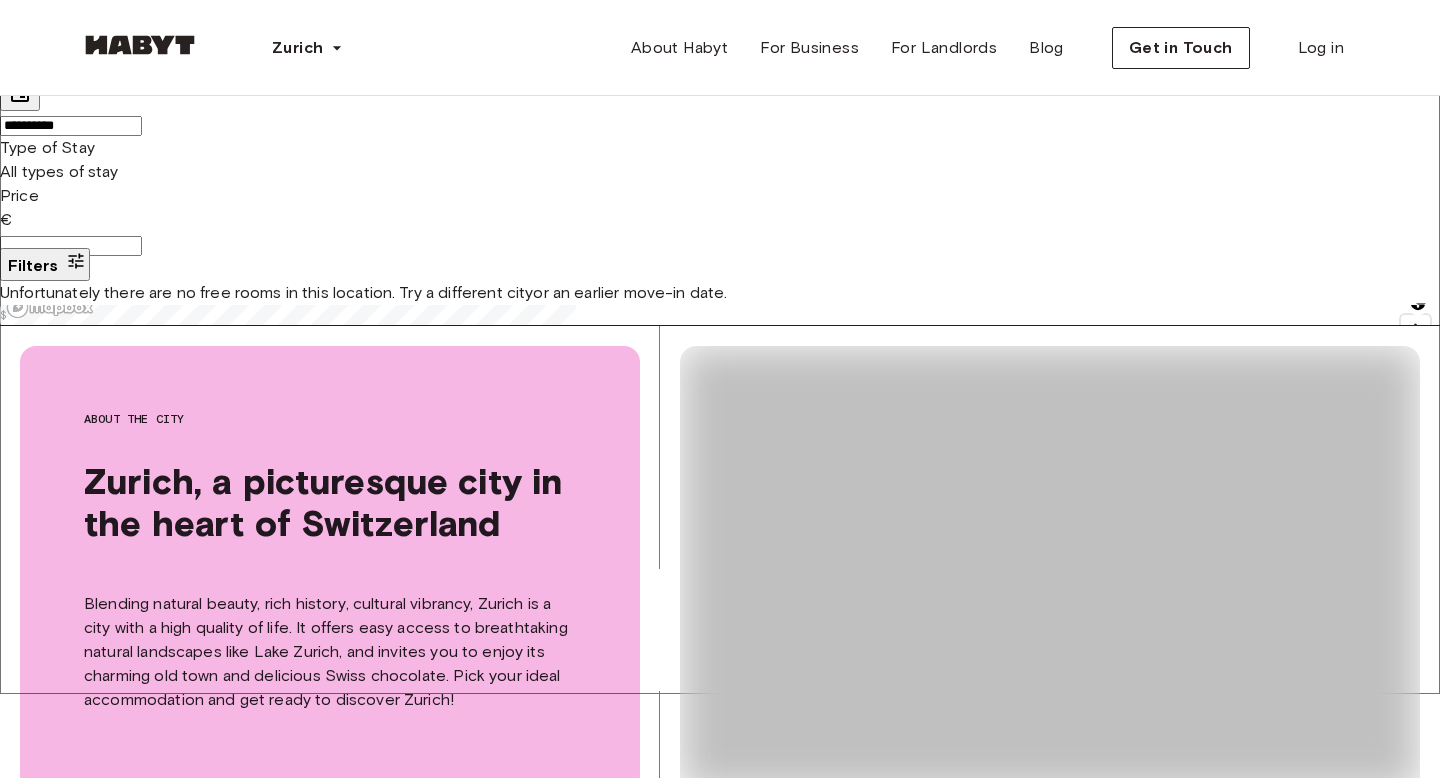 scroll, scrollTop: 0, scrollLeft: 0, axis: both 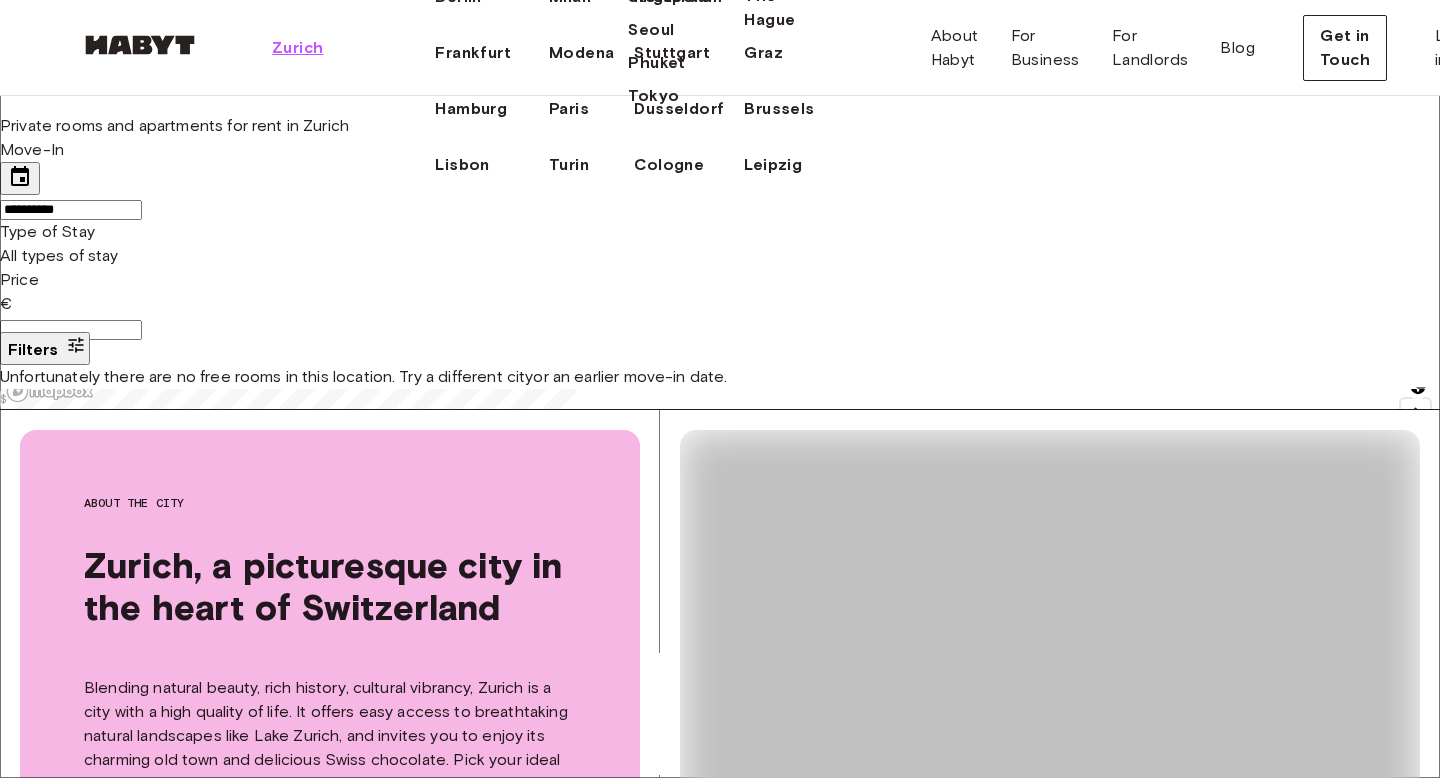 click on "Zurich" at bounding box center (297, 48) 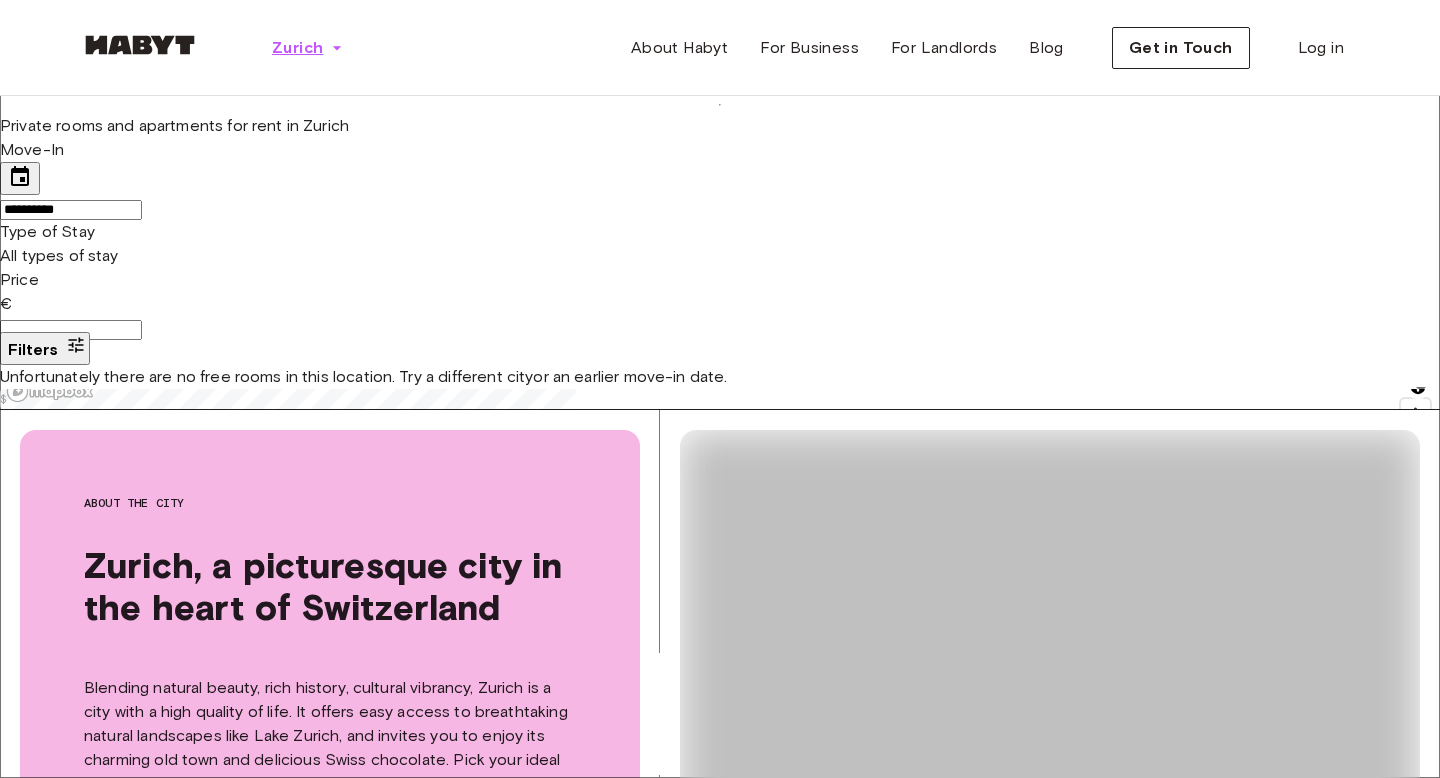 click on "Zurich" at bounding box center [307, 48] 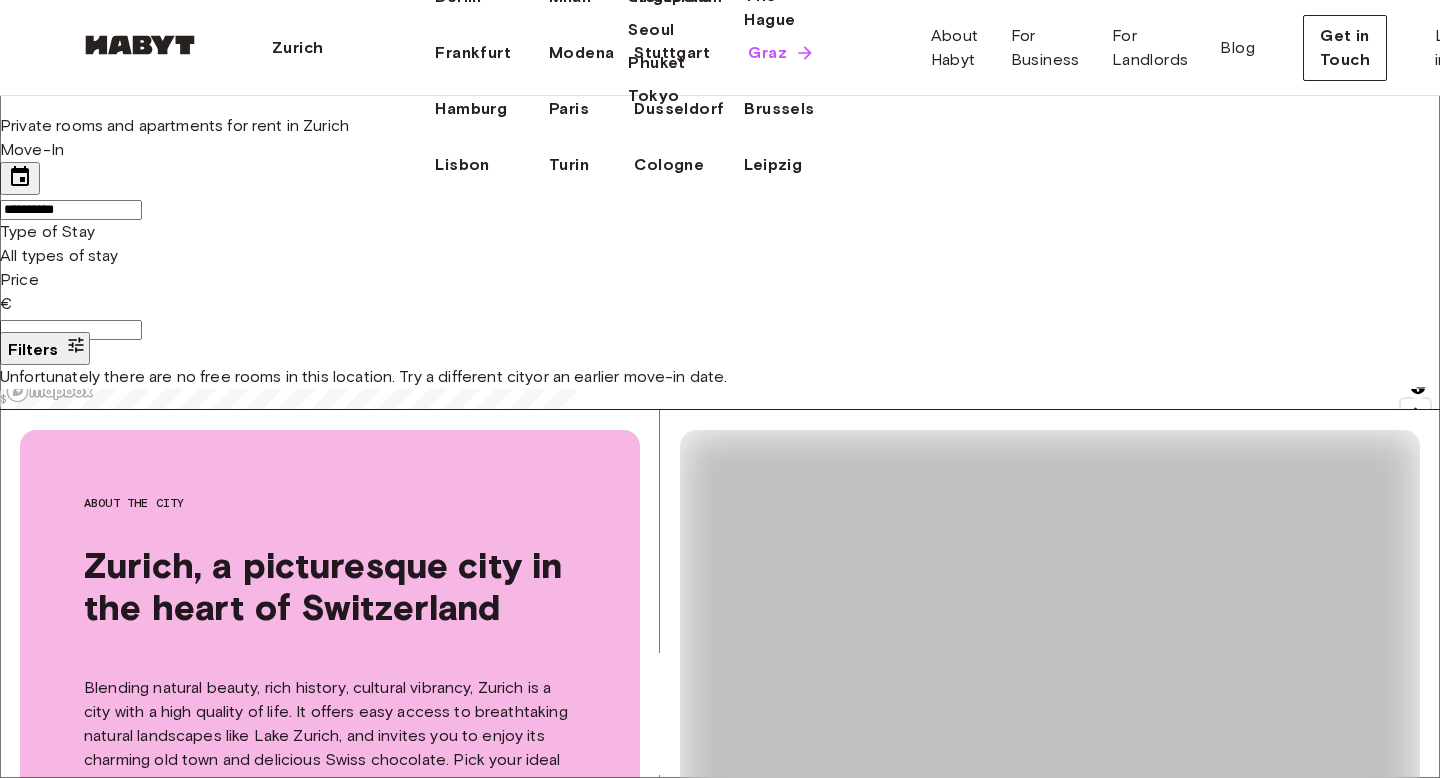 click on "Graz" at bounding box center (767, 53) 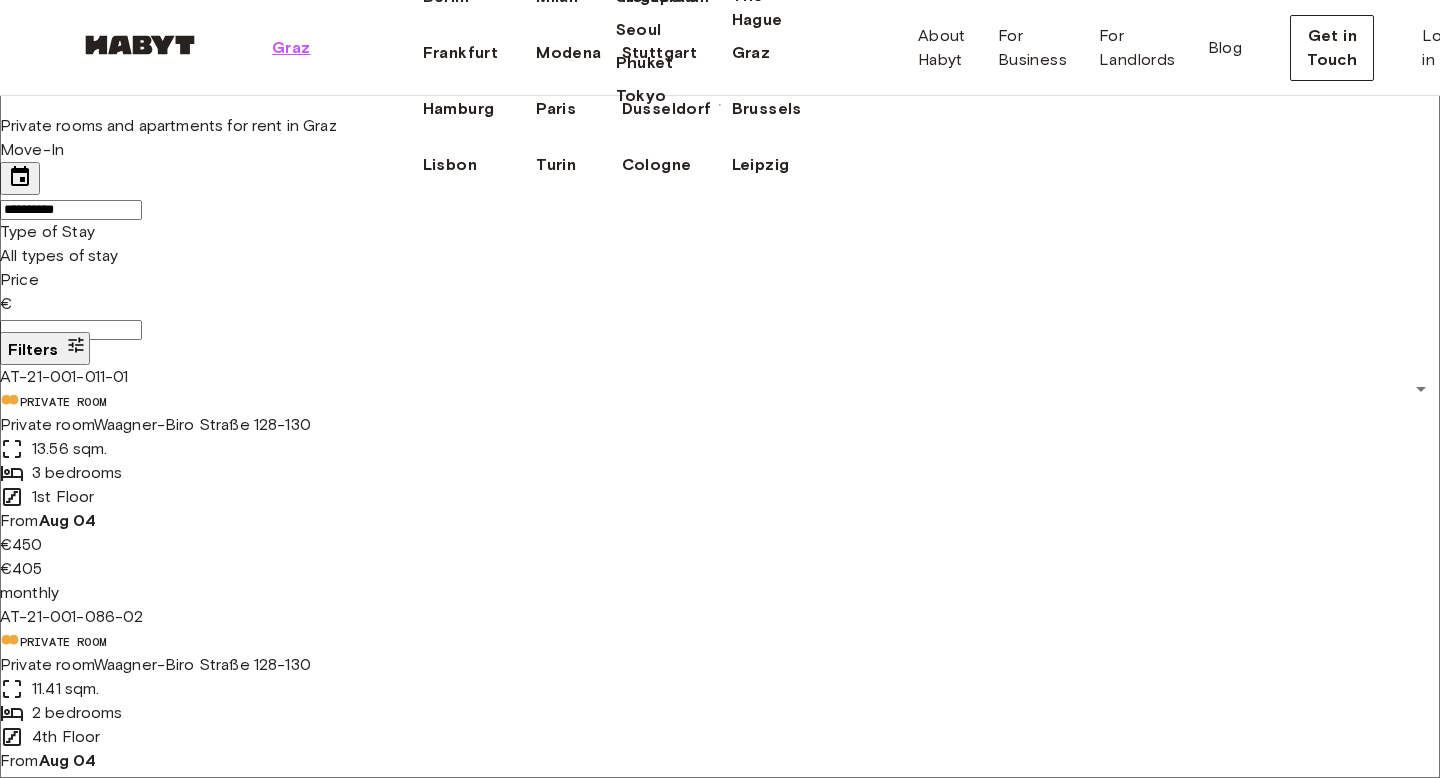click on "Graz" at bounding box center (291, 48) 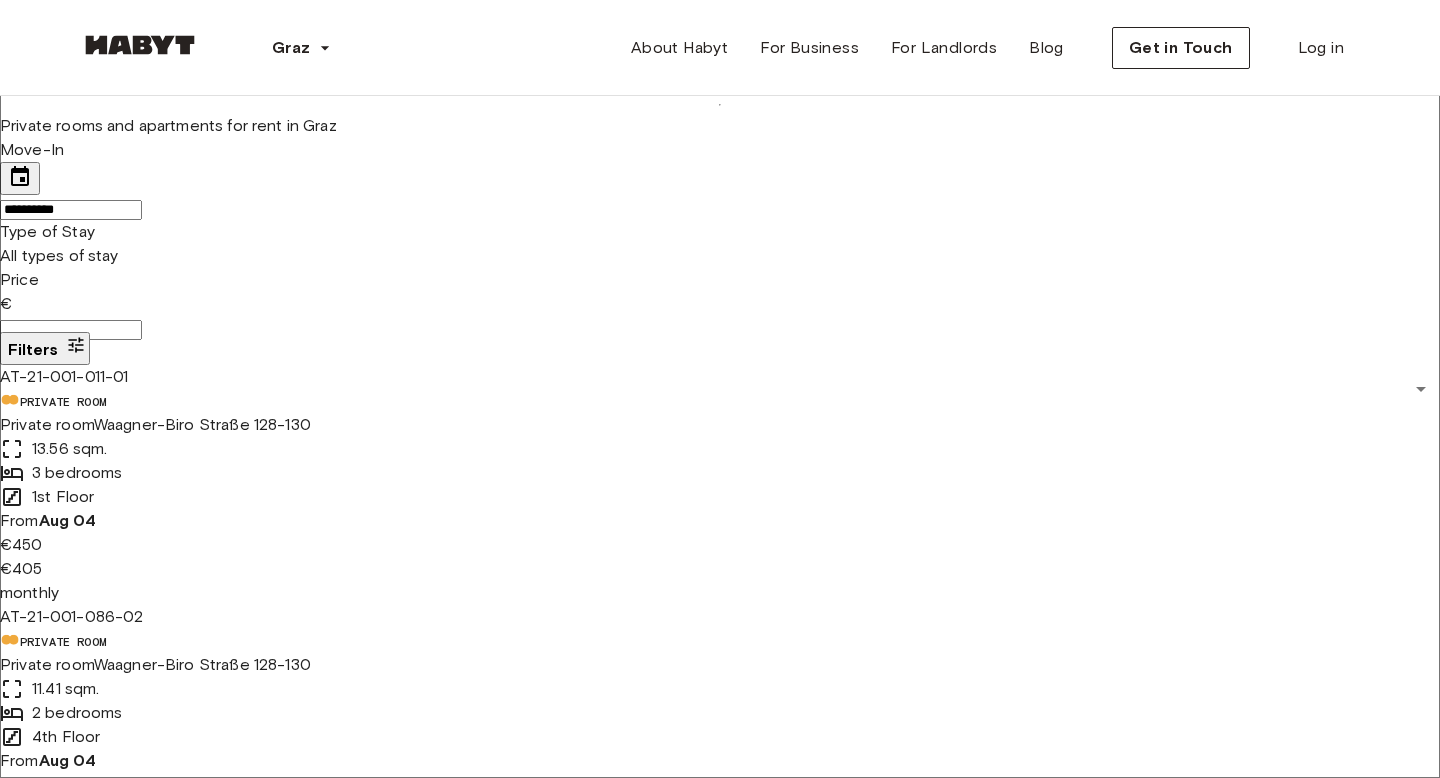 click on "Graz" at bounding box center [301, 48] 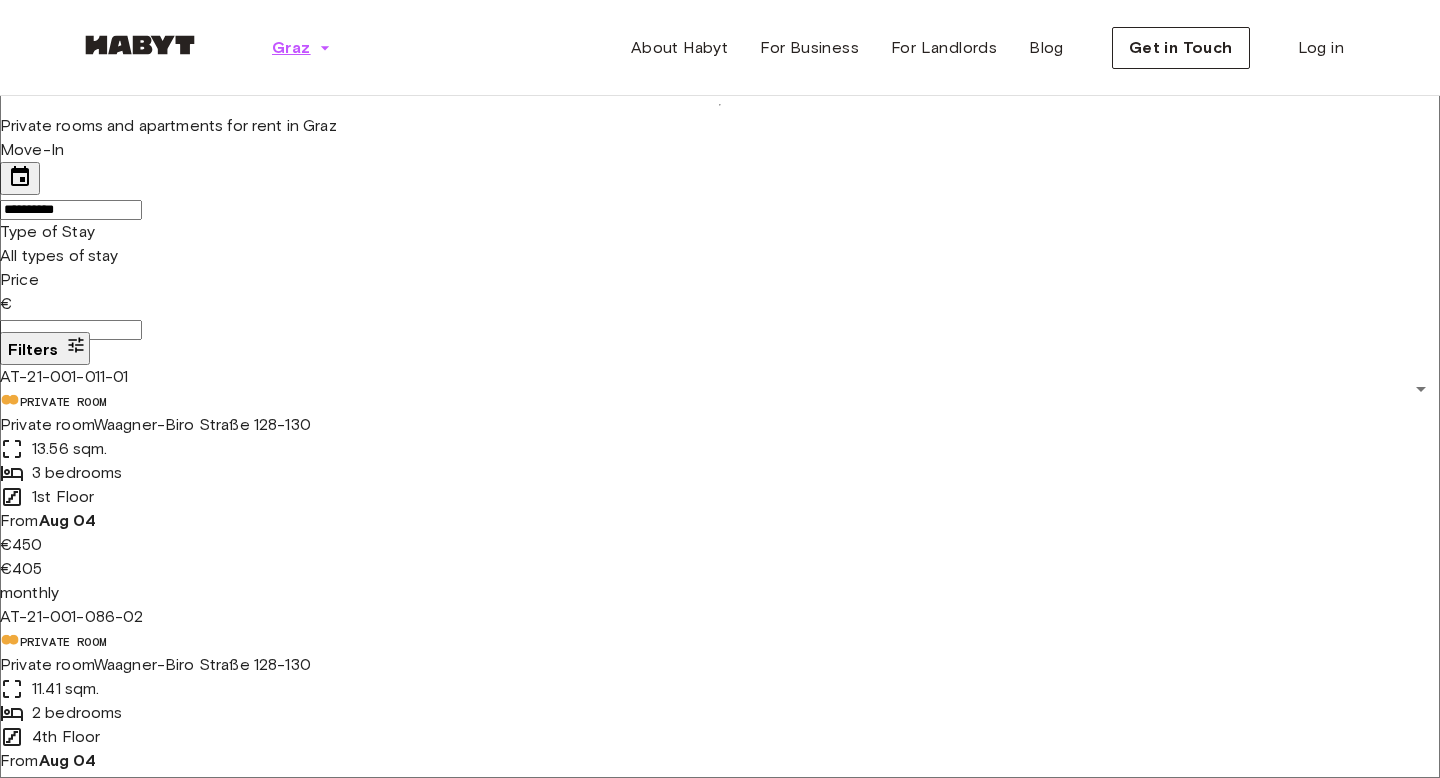 click on "Graz" at bounding box center (291, 48) 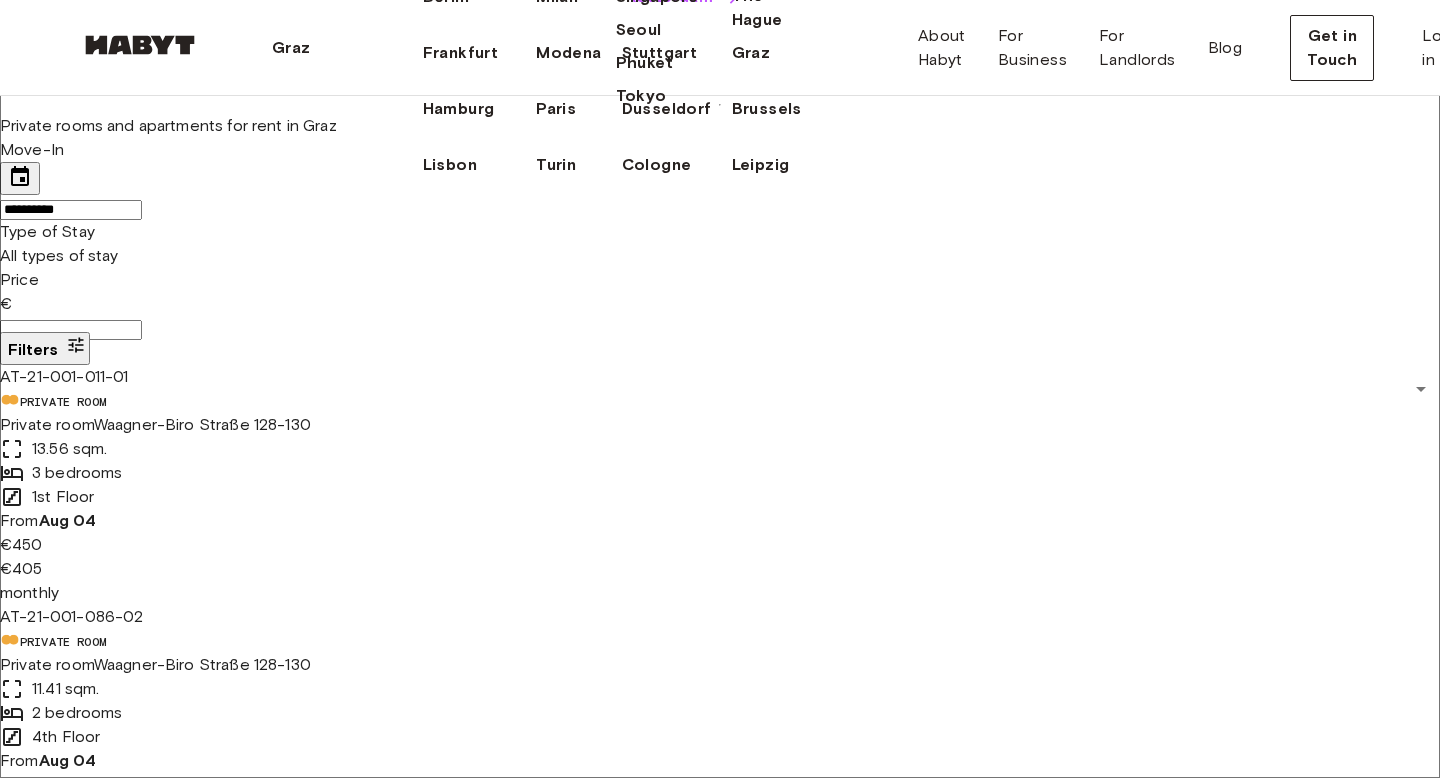 click on "Rotterdam" at bounding box center [670, -3] 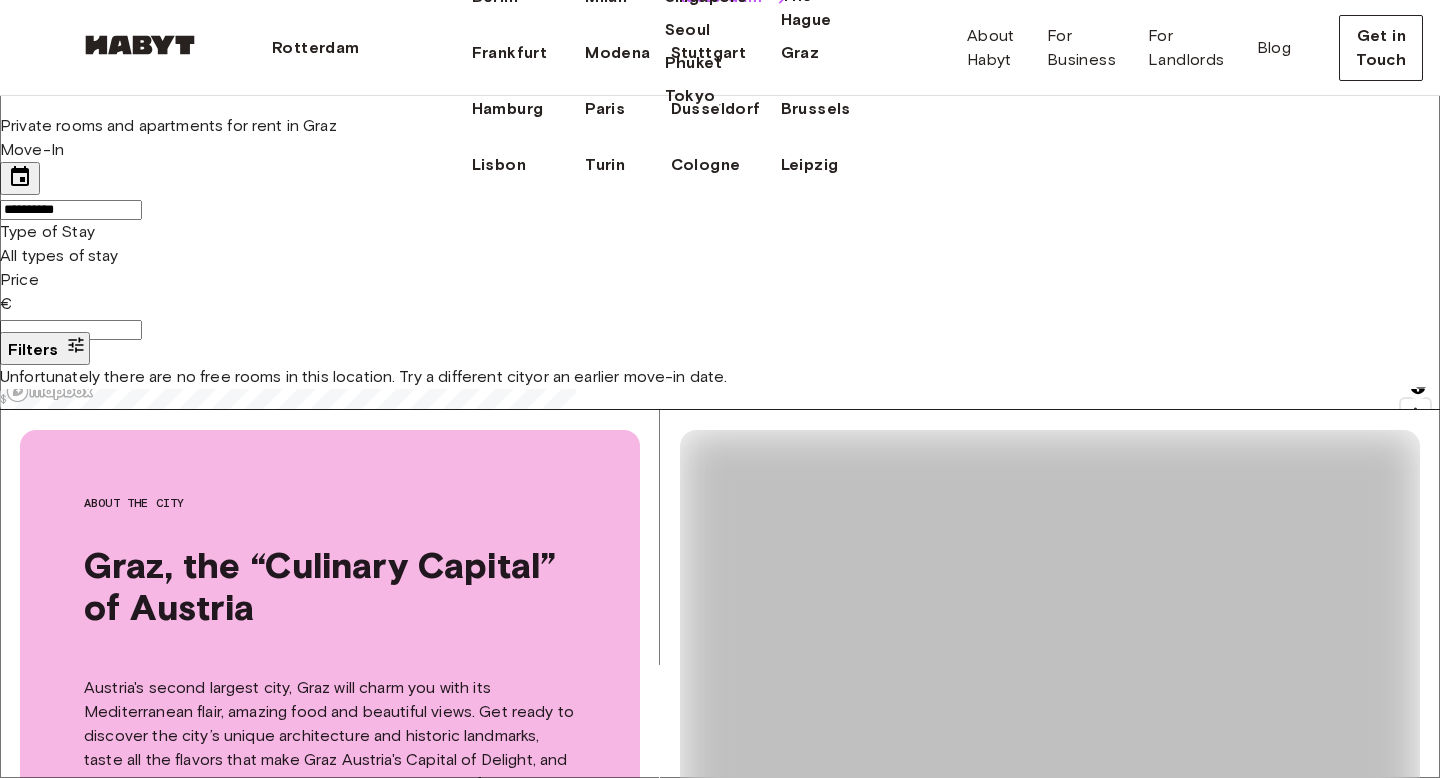 scroll, scrollTop: 0, scrollLeft: 0, axis: both 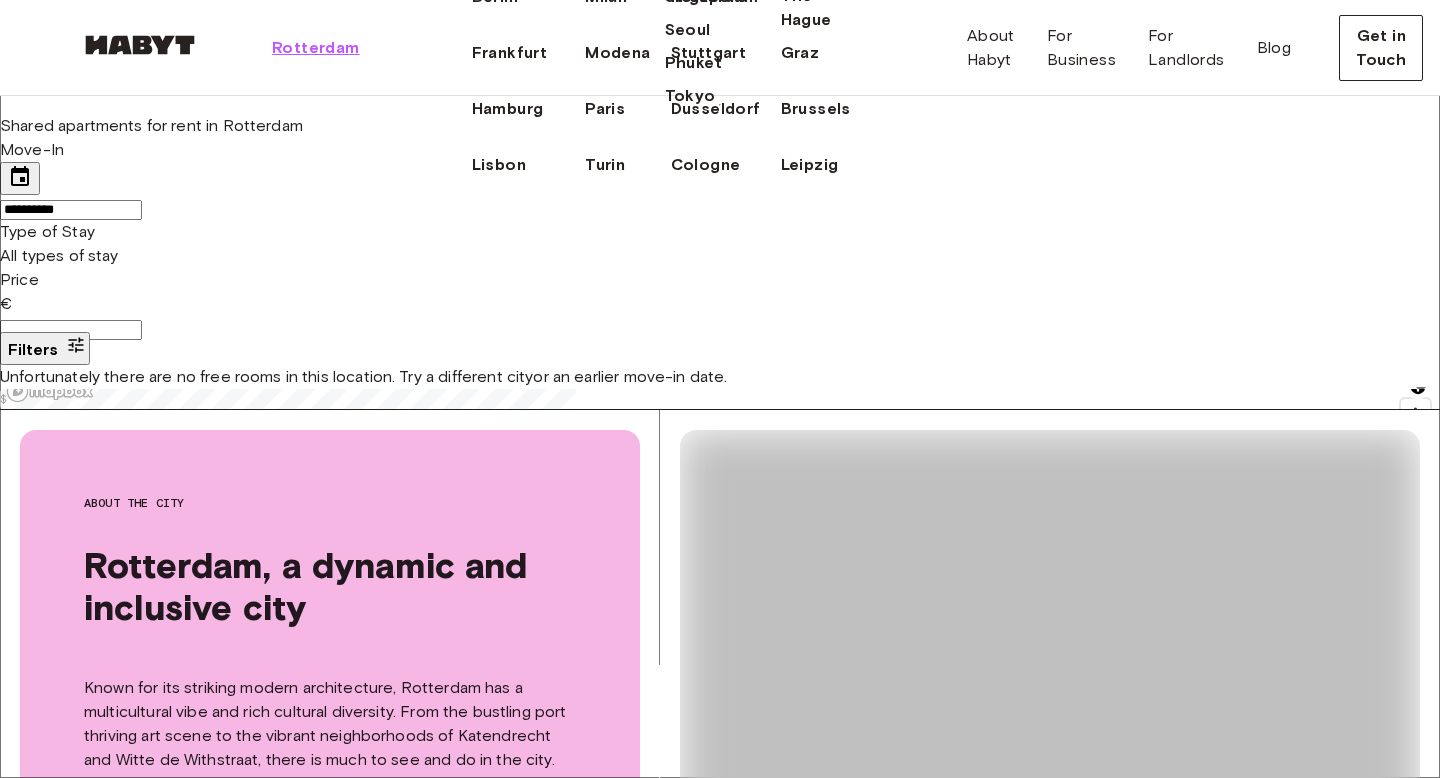 click on "Rotterdam" at bounding box center (316, 48) 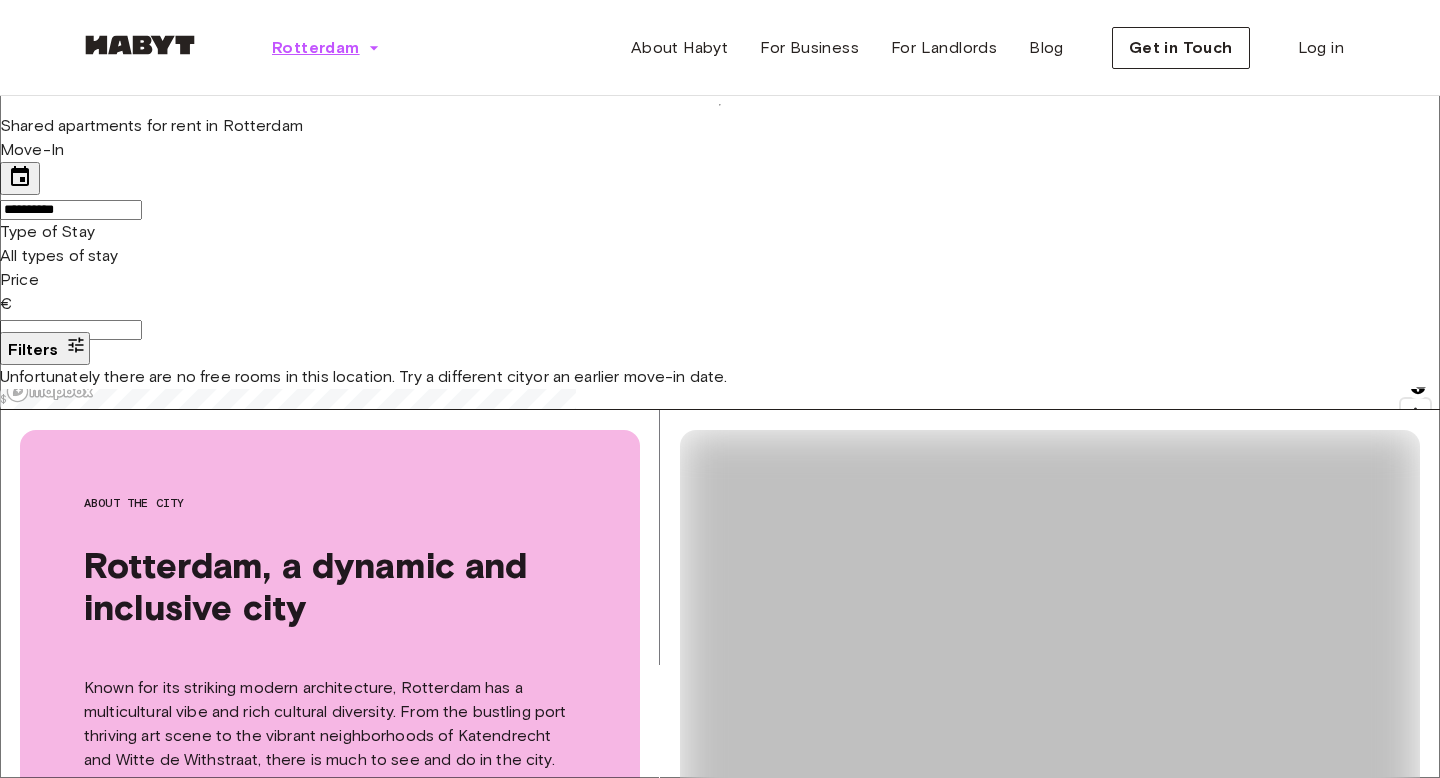 click on "Rotterdam" at bounding box center [326, 48] 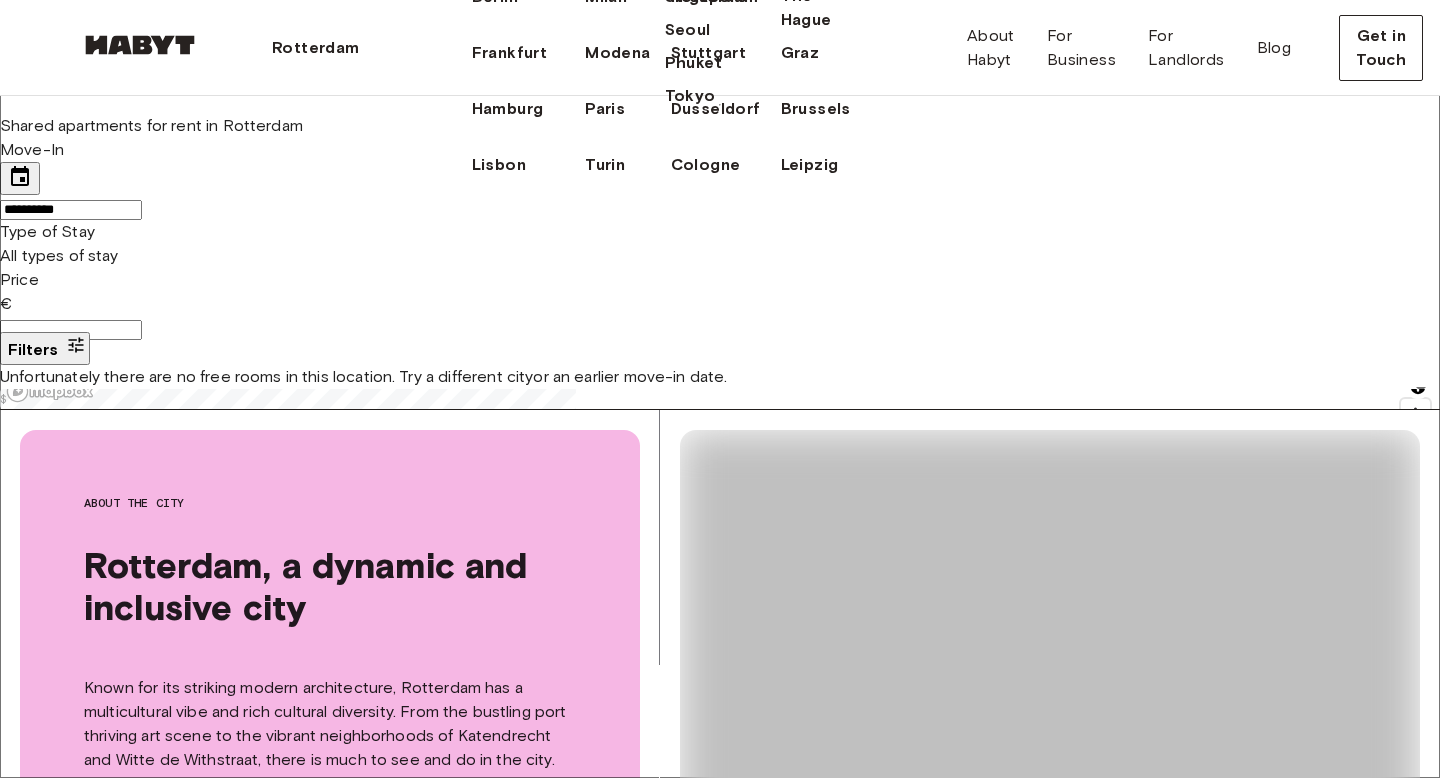 click on "Hong Kong" at bounding box center [690, -48] 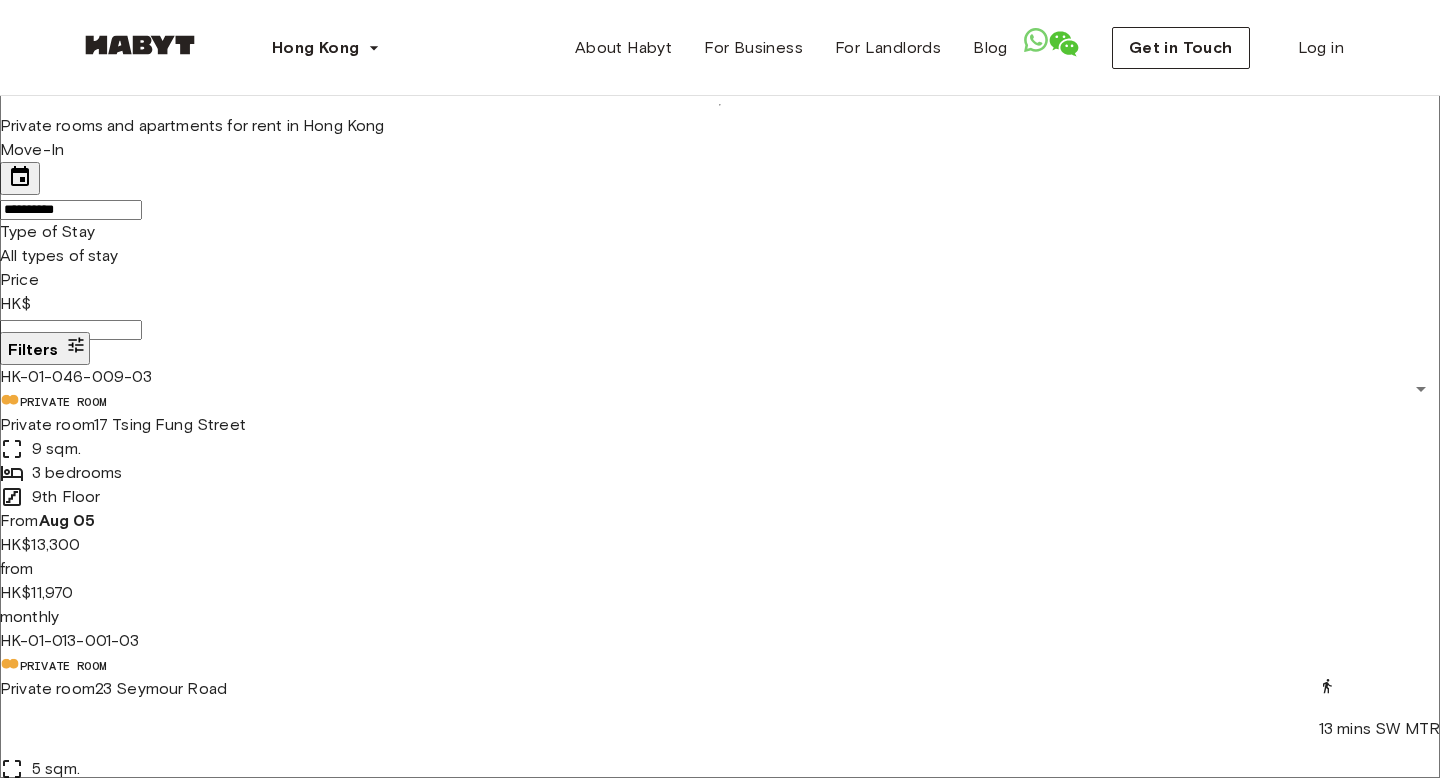 scroll, scrollTop: 491, scrollLeft: 0, axis: vertical 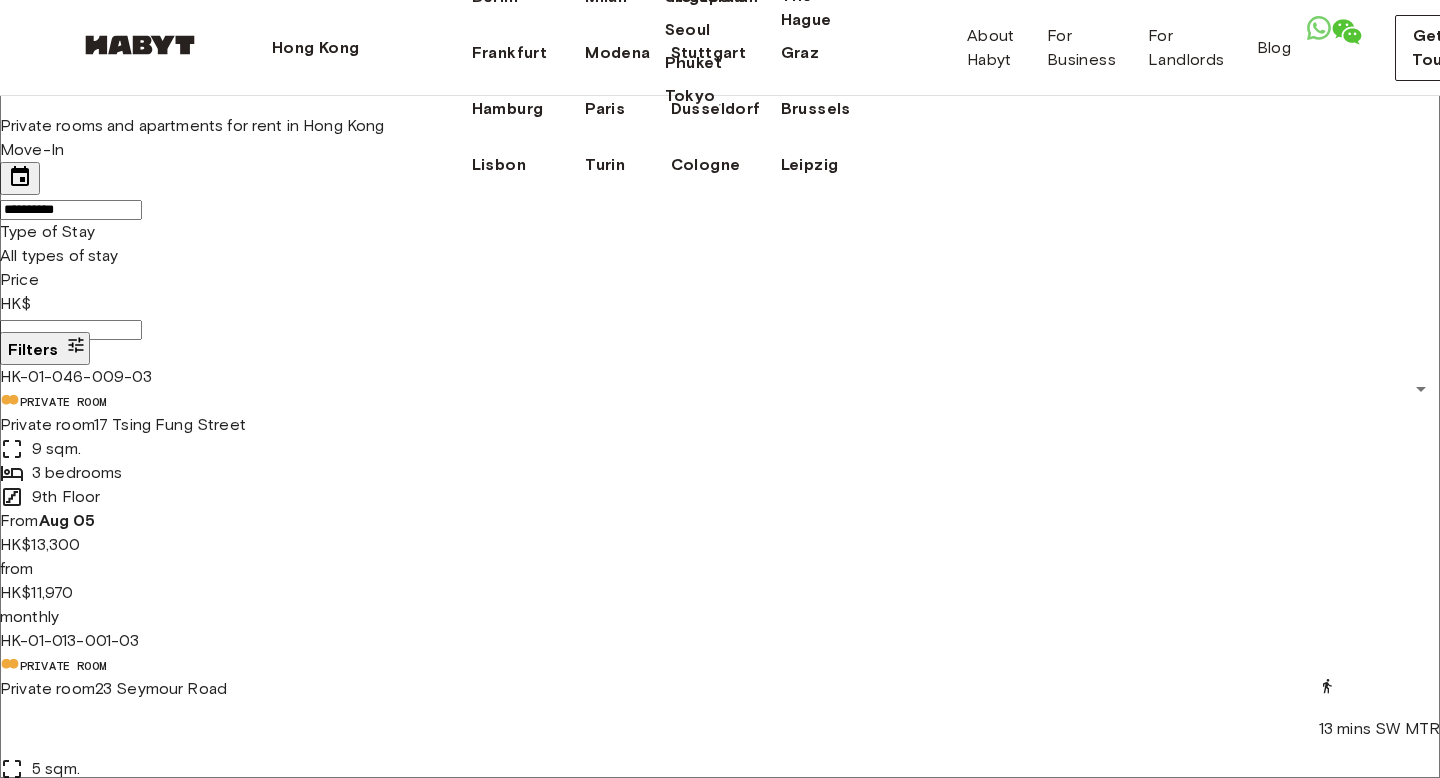 click on "Munich" at bounding box center [703, -59] 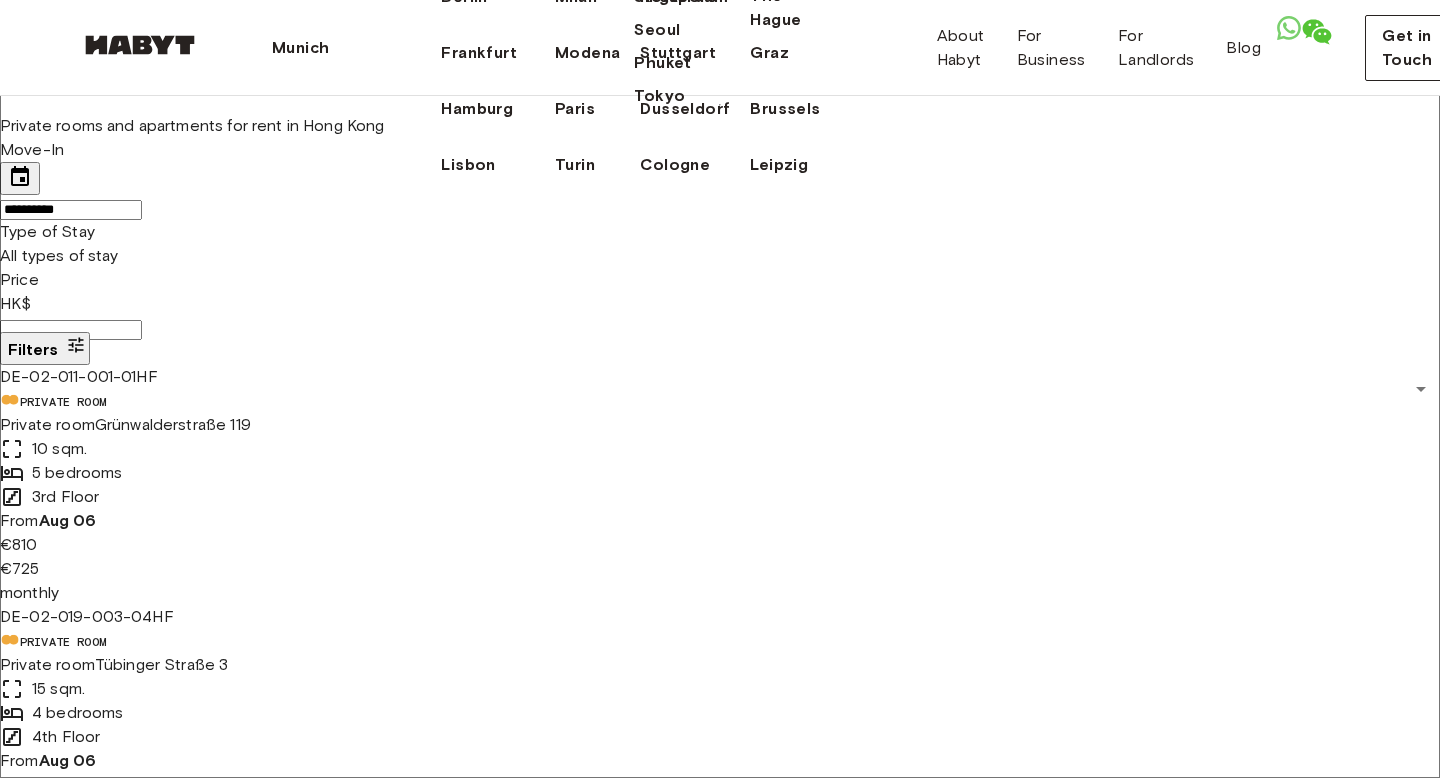 scroll, scrollTop: 473, scrollLeft: 0, axis: vertical 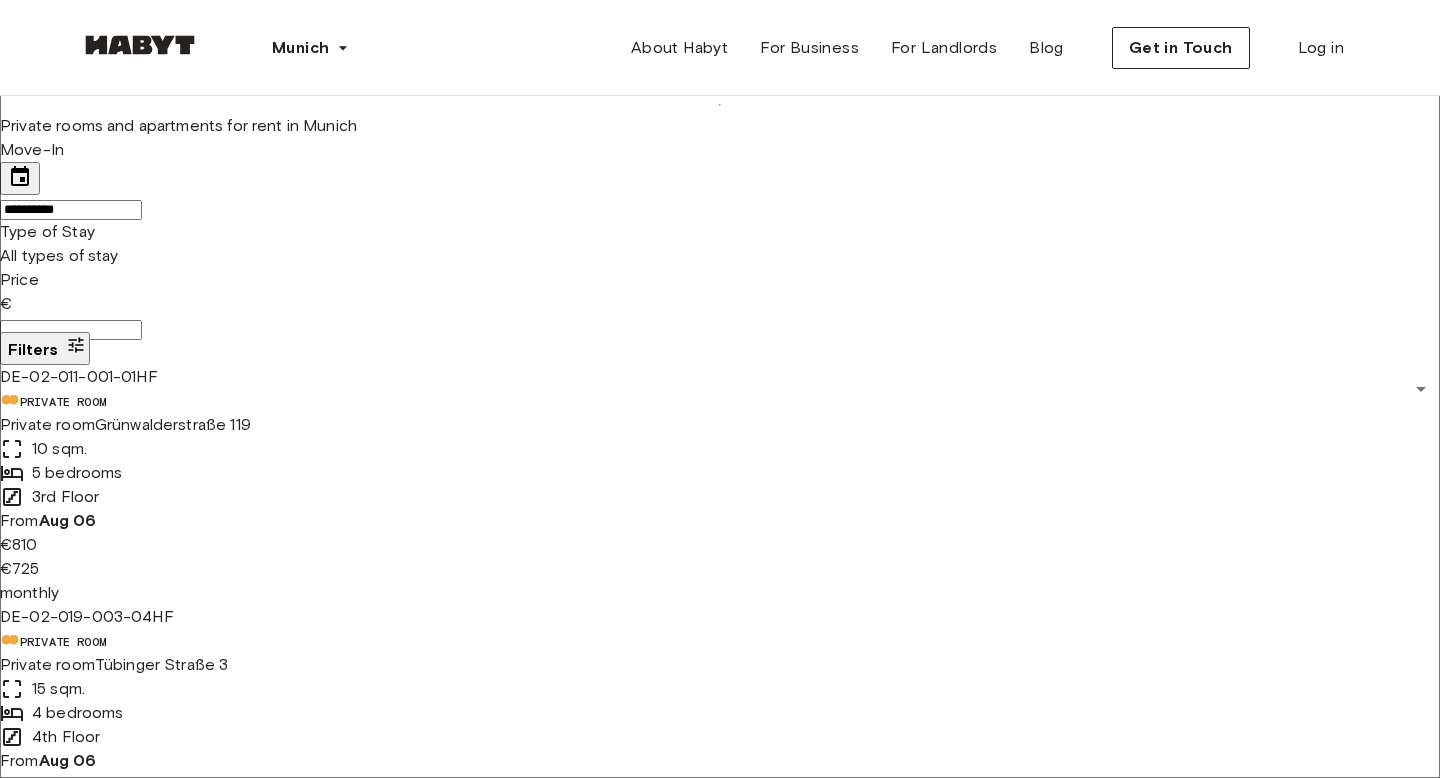click 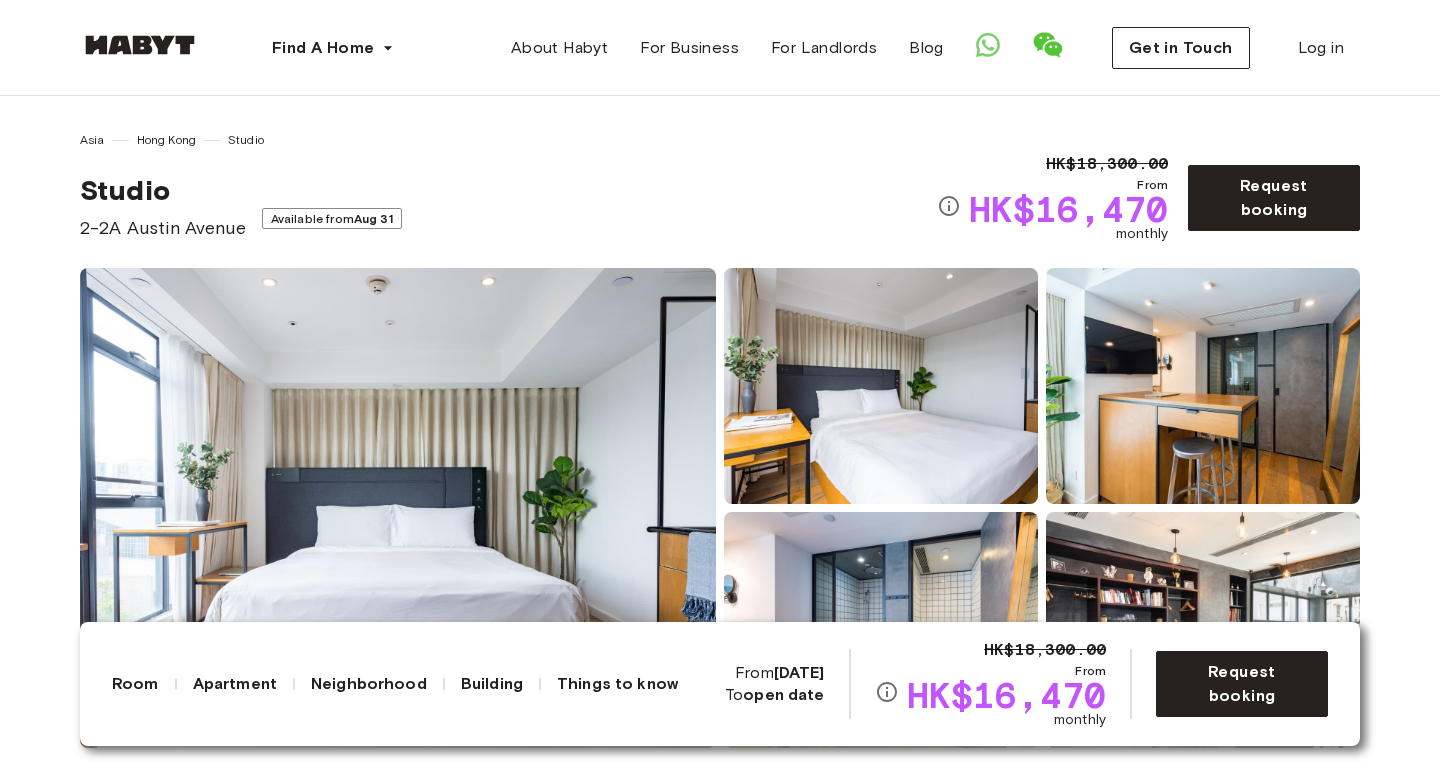scroll, scrollTop: 233, scrollLeft: 0, axis: vertical 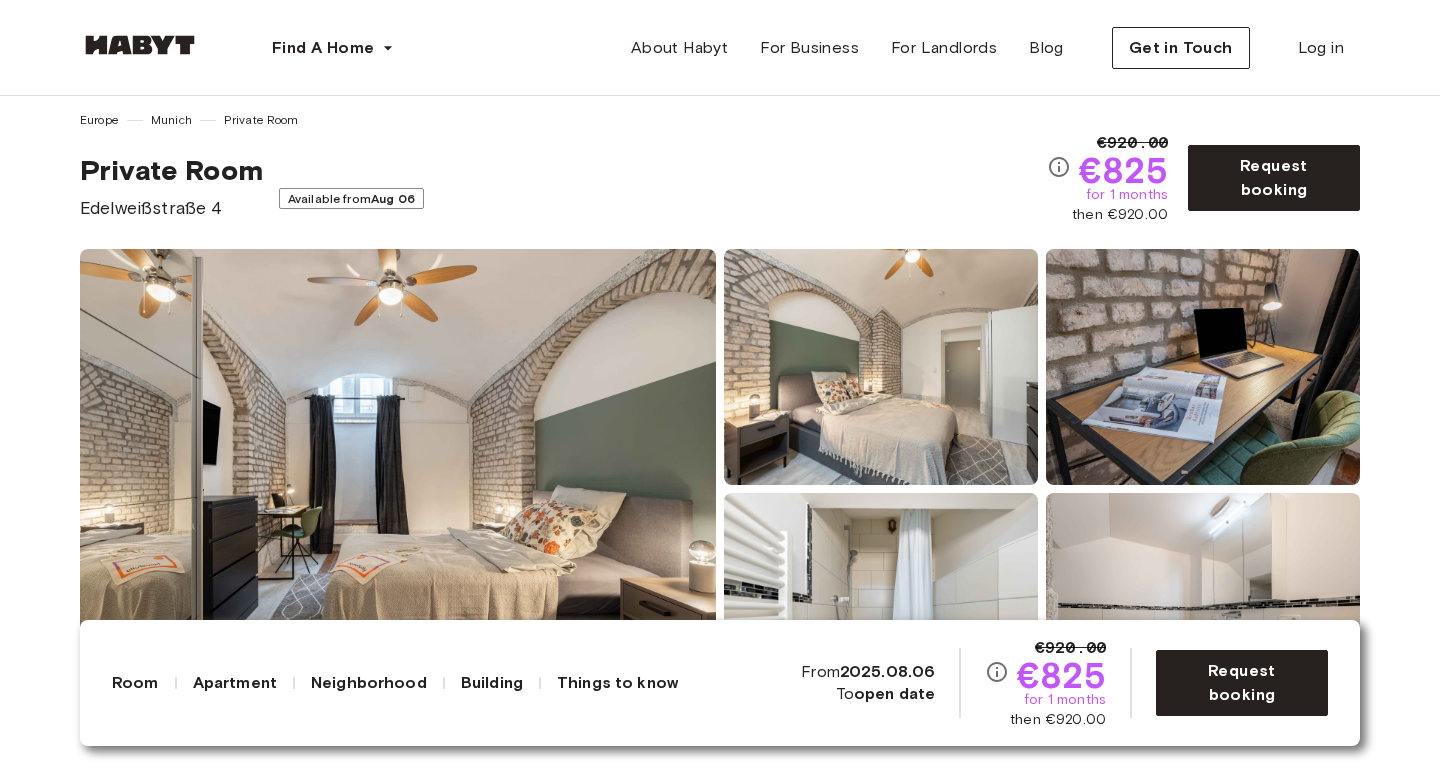 click at bounding box center (398, 489) 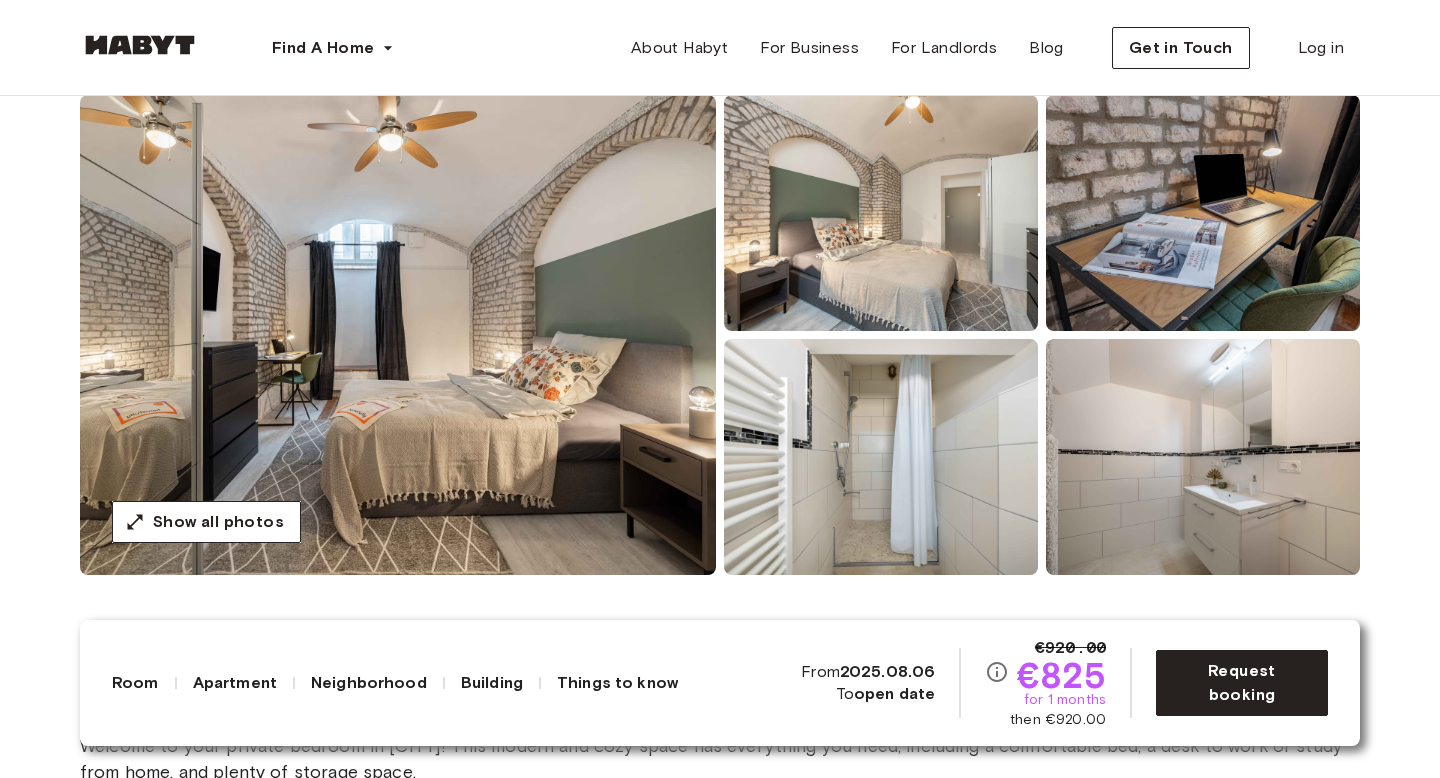 scroll, scrollTop: 177, scrollLeft: 0, axis: vertical 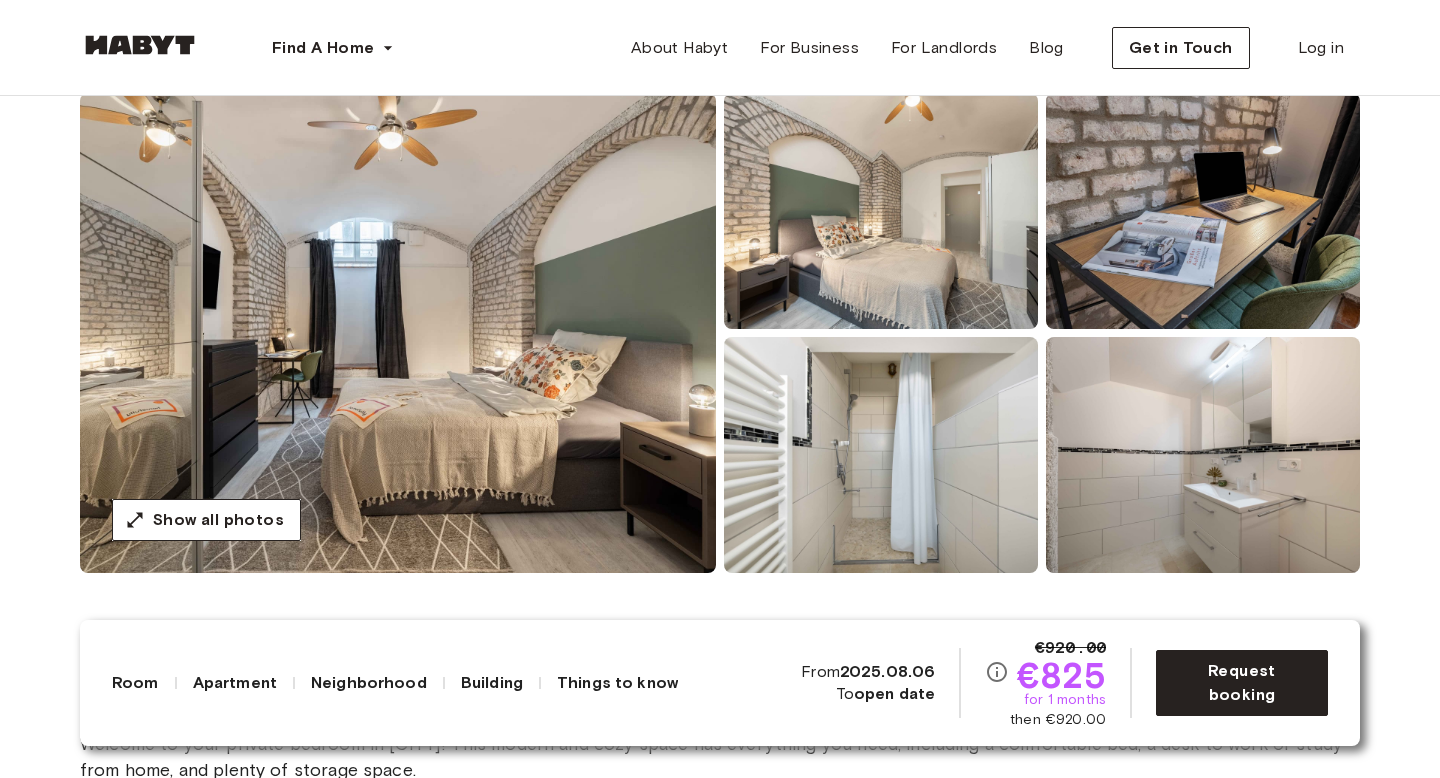 click at bounding box center [881, 211] 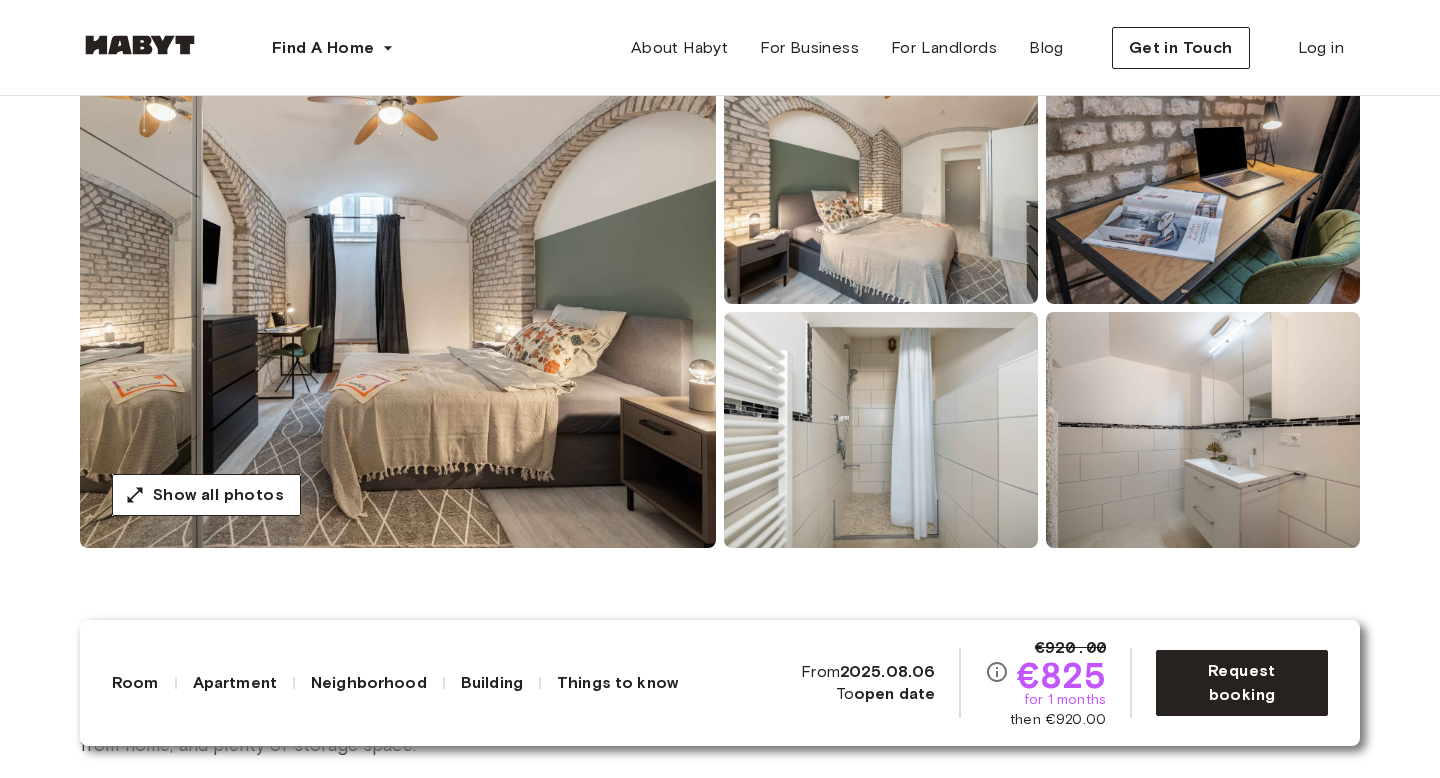 scroll, scrollTop: 195, scrollLeft: 0, axis: vertical 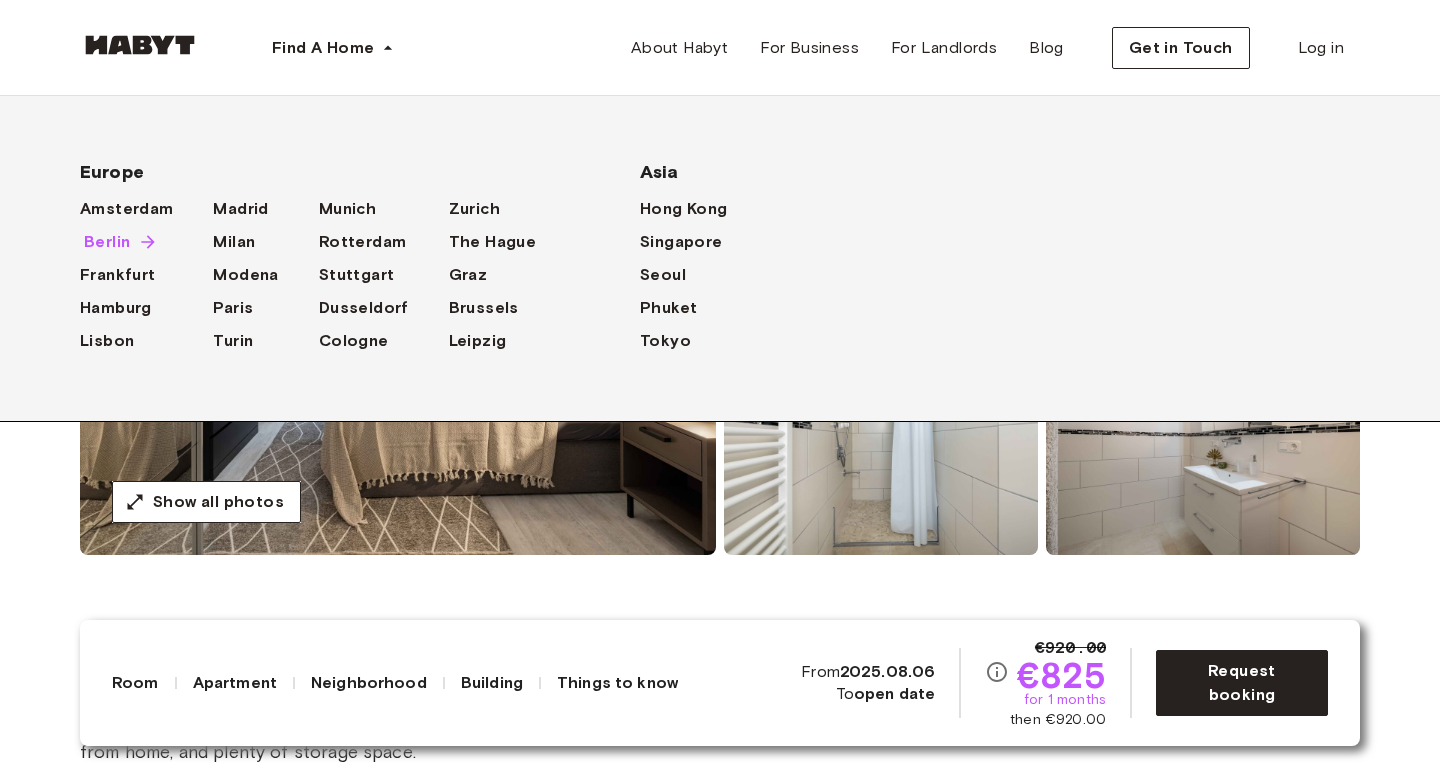 click on "Berlin" at bounding box center (107, 242) 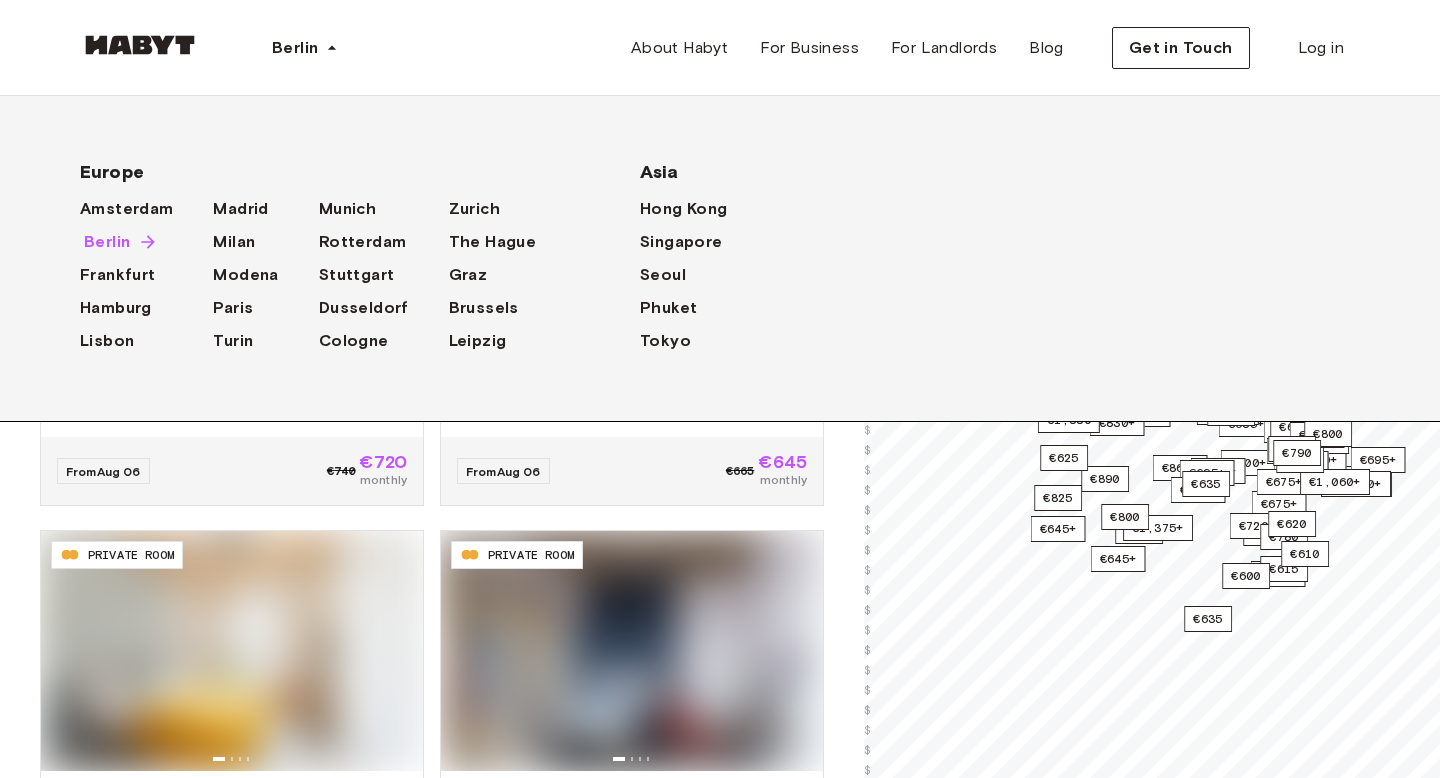 scroll, scrollTop: 0, scrollLeft: 0, axis: both 